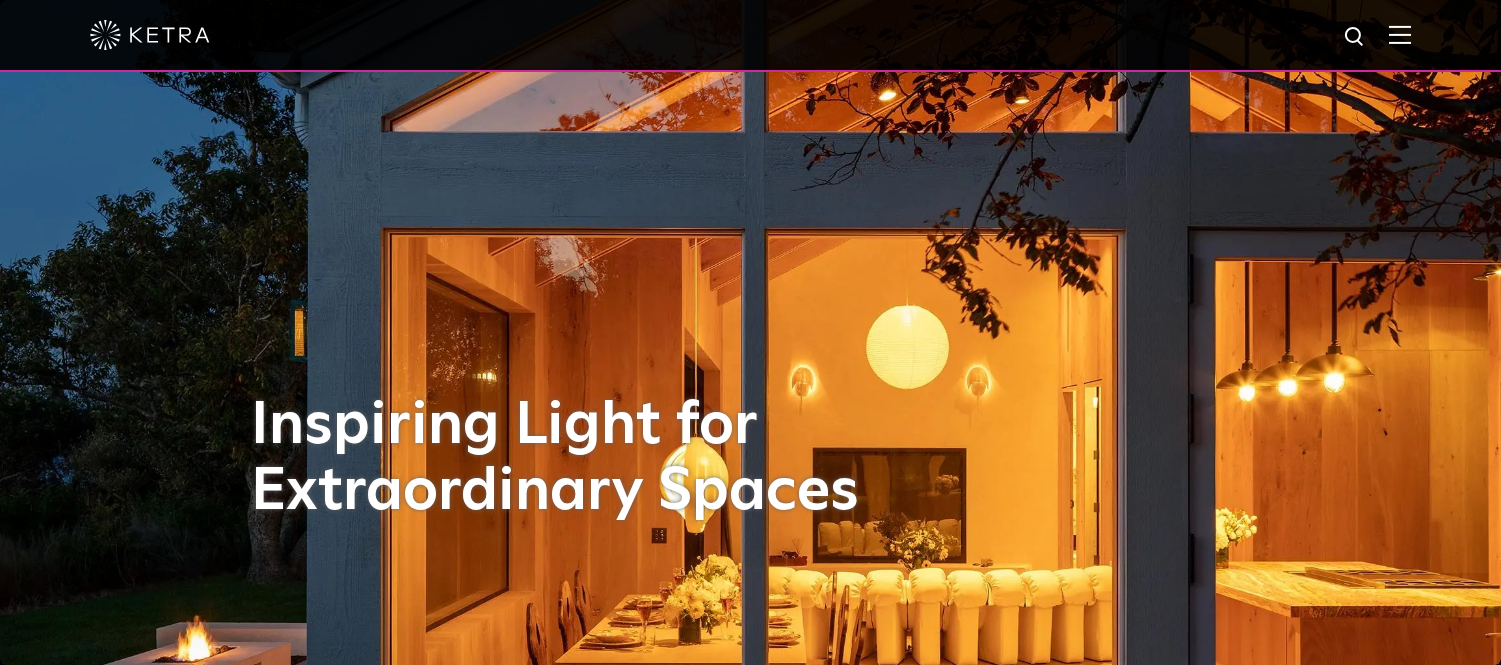 scroll, scrollTop: 222, scrollLeft: 0, axis: vertical 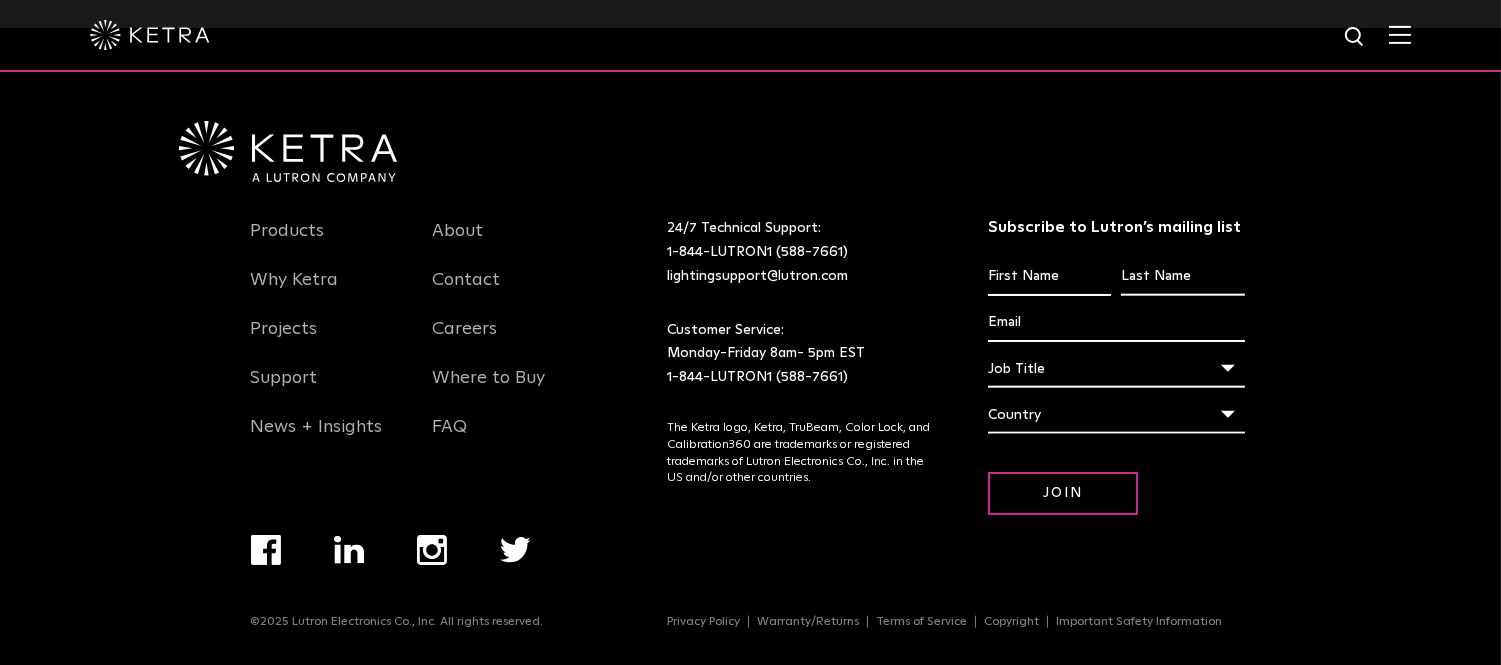 click at bounding box center (288, 152) 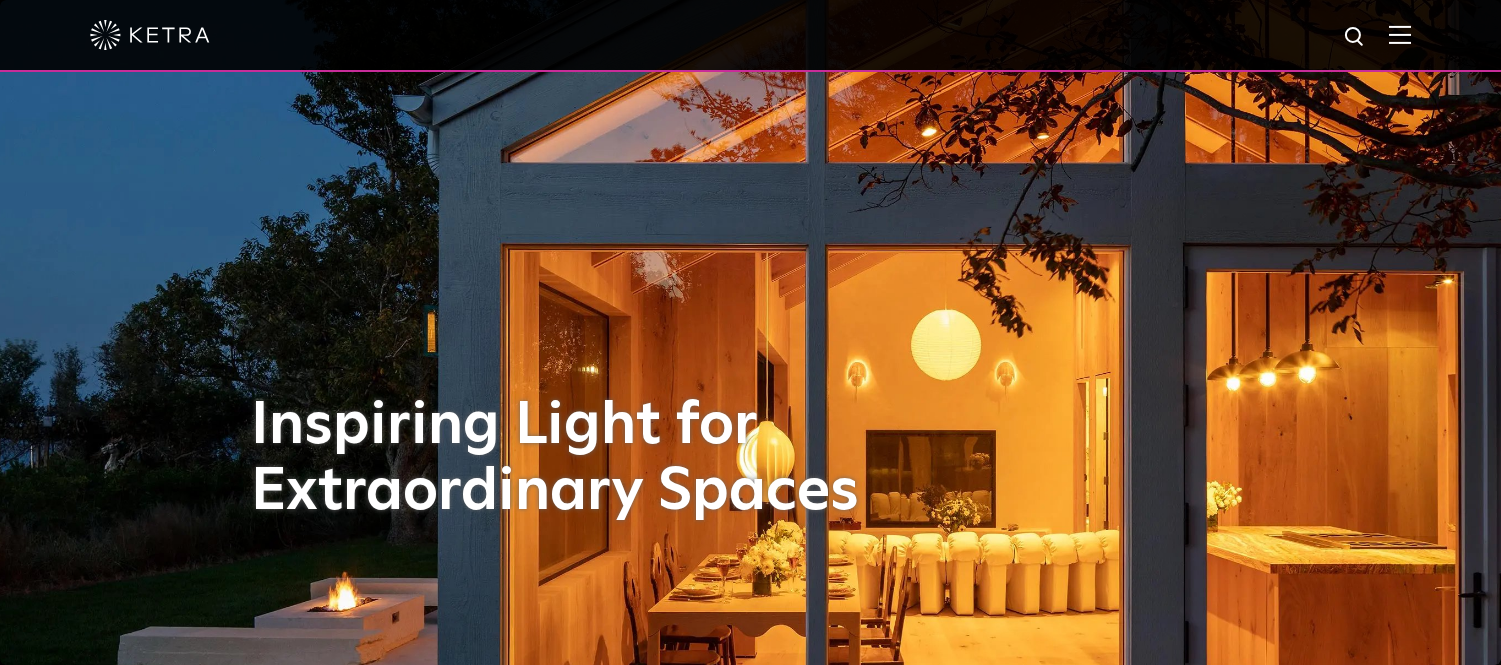 scroll, scrollTop: 0, scrollLeft: 0, axis: both 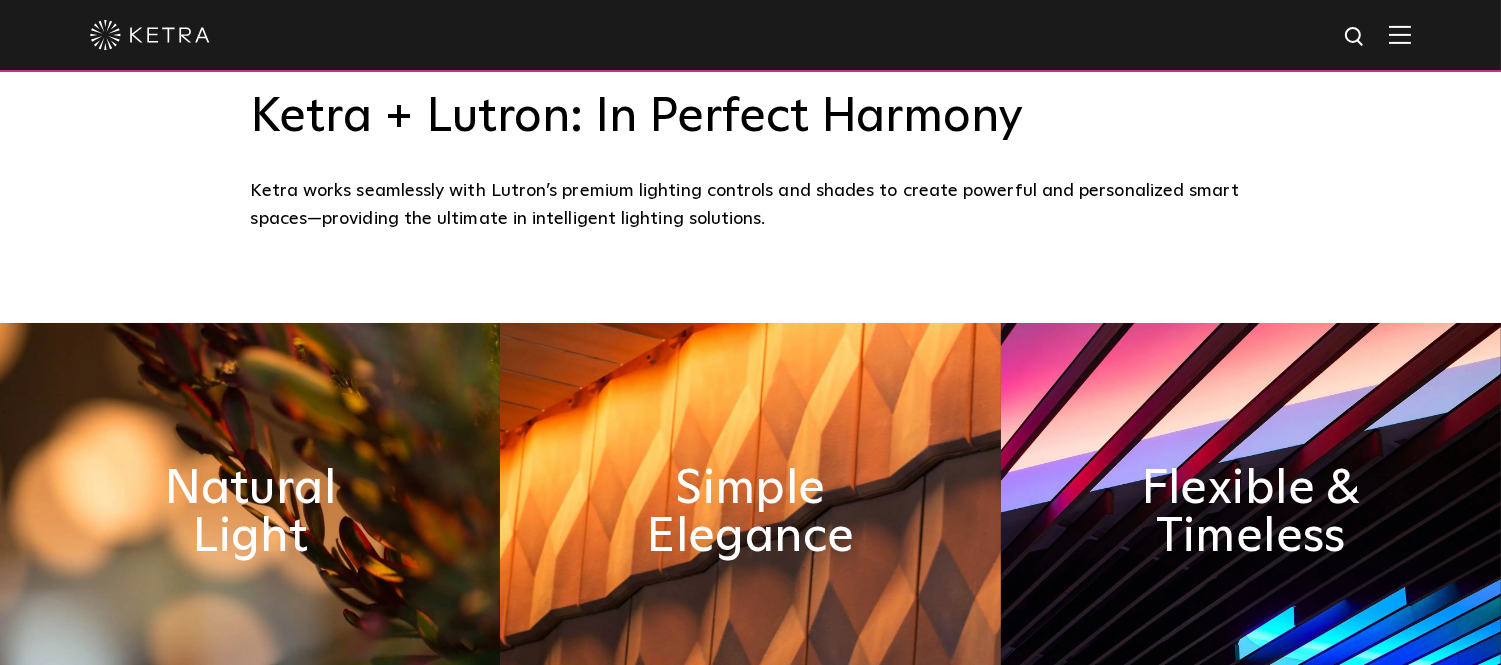 click at bounding box center (1400, 34) 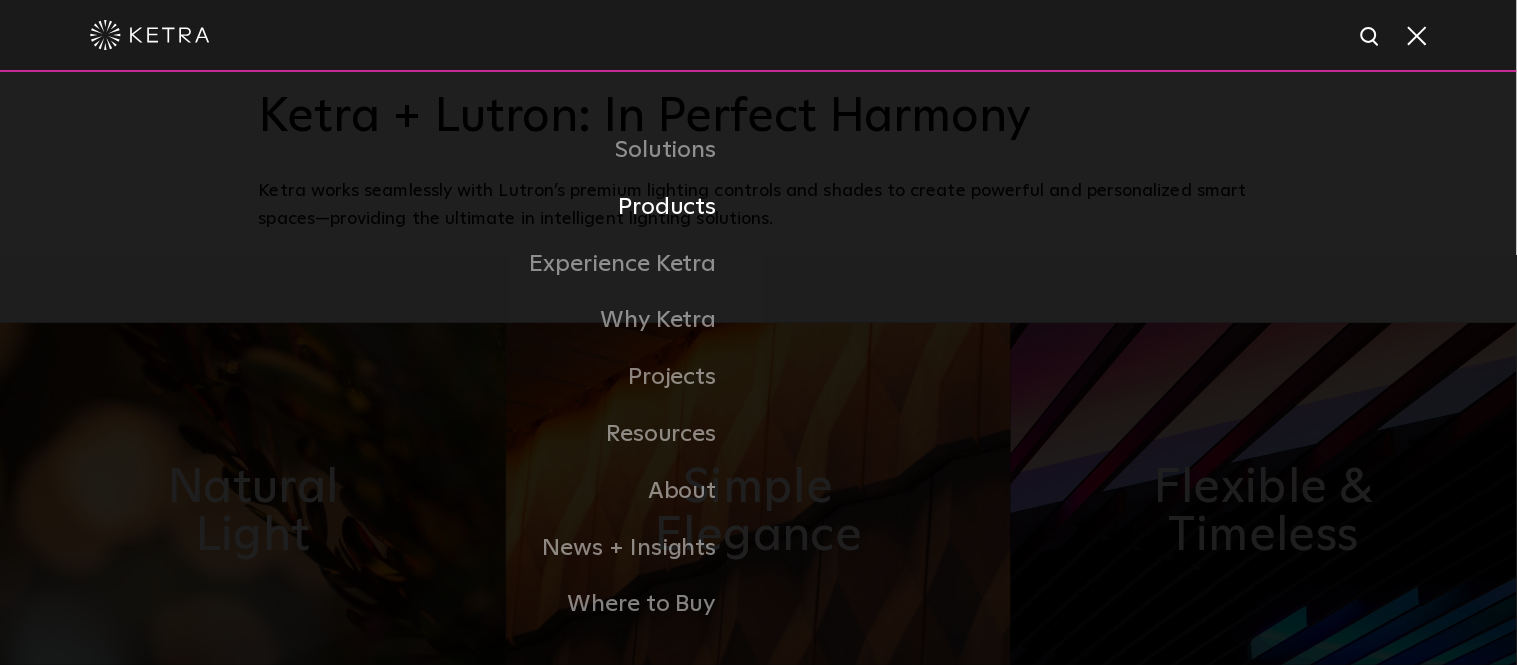 click on "Products" at bounding box center (509, 207) 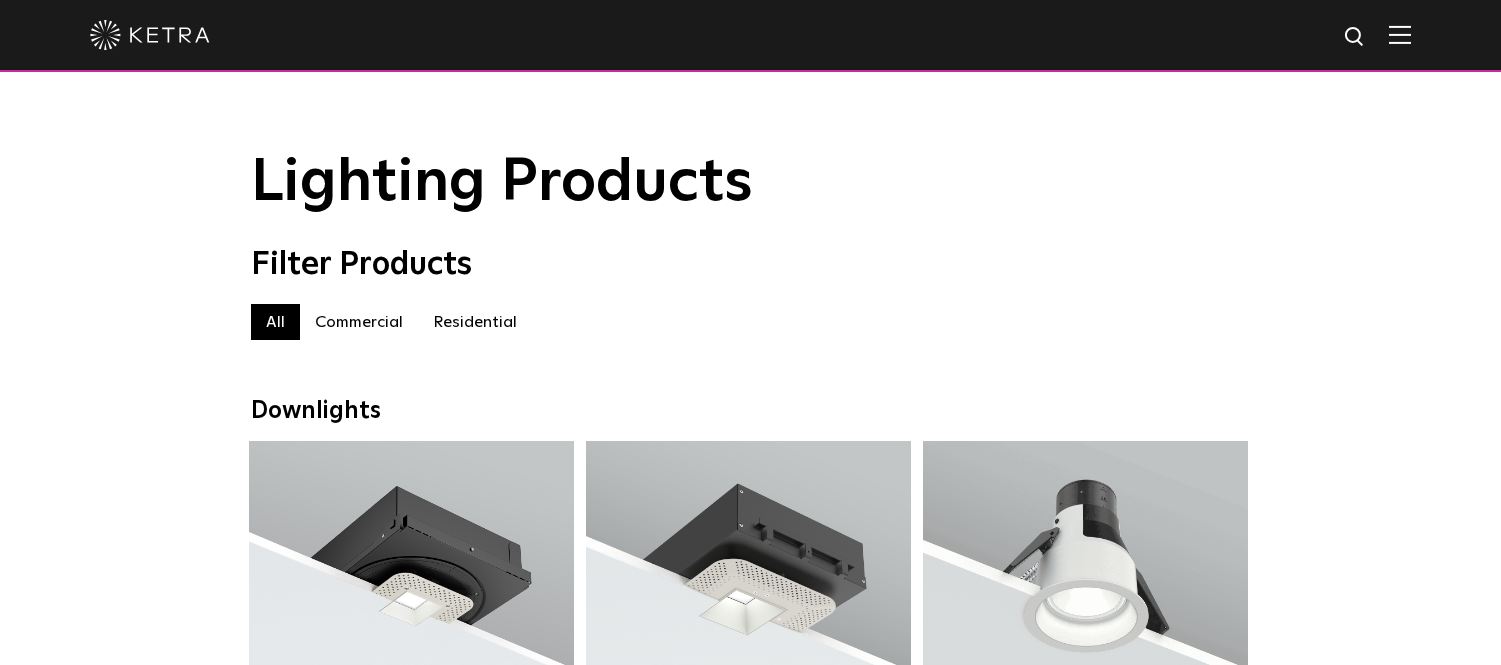 scroll, scrollTop: 0, scrollLeft: 0, axis: both 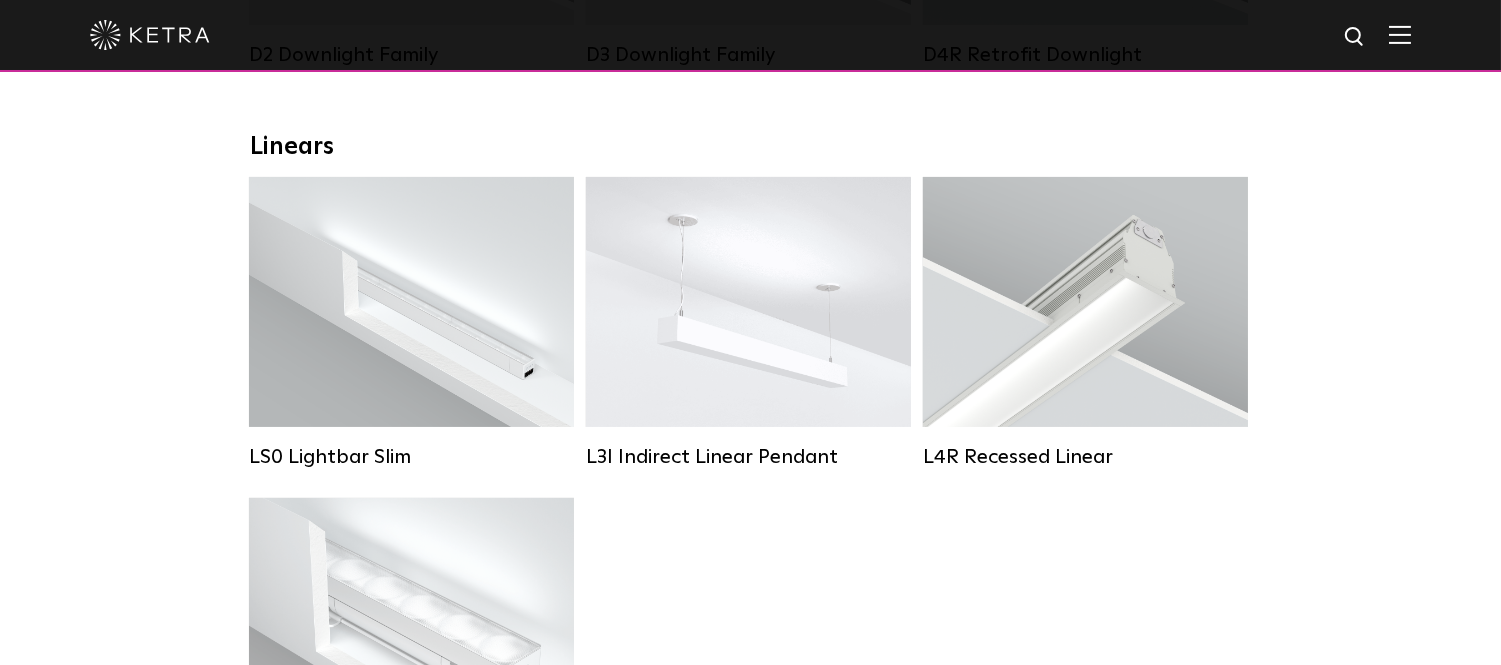 click on "Downlights
D2 Downlight Family
Lumen Output:  1200 Colors:  White / Black / Gloss Black / Silver / Bronze / Silver & White / Black & White / Gloss Black & White  Beam Angles:  15° / 25° / 40° / 60° / Wall Wash Wattage:  18W Control:  Lutron Clear Connect Type X
D3 Downlight Family
Colors:" at bounding box center (750, 1279) 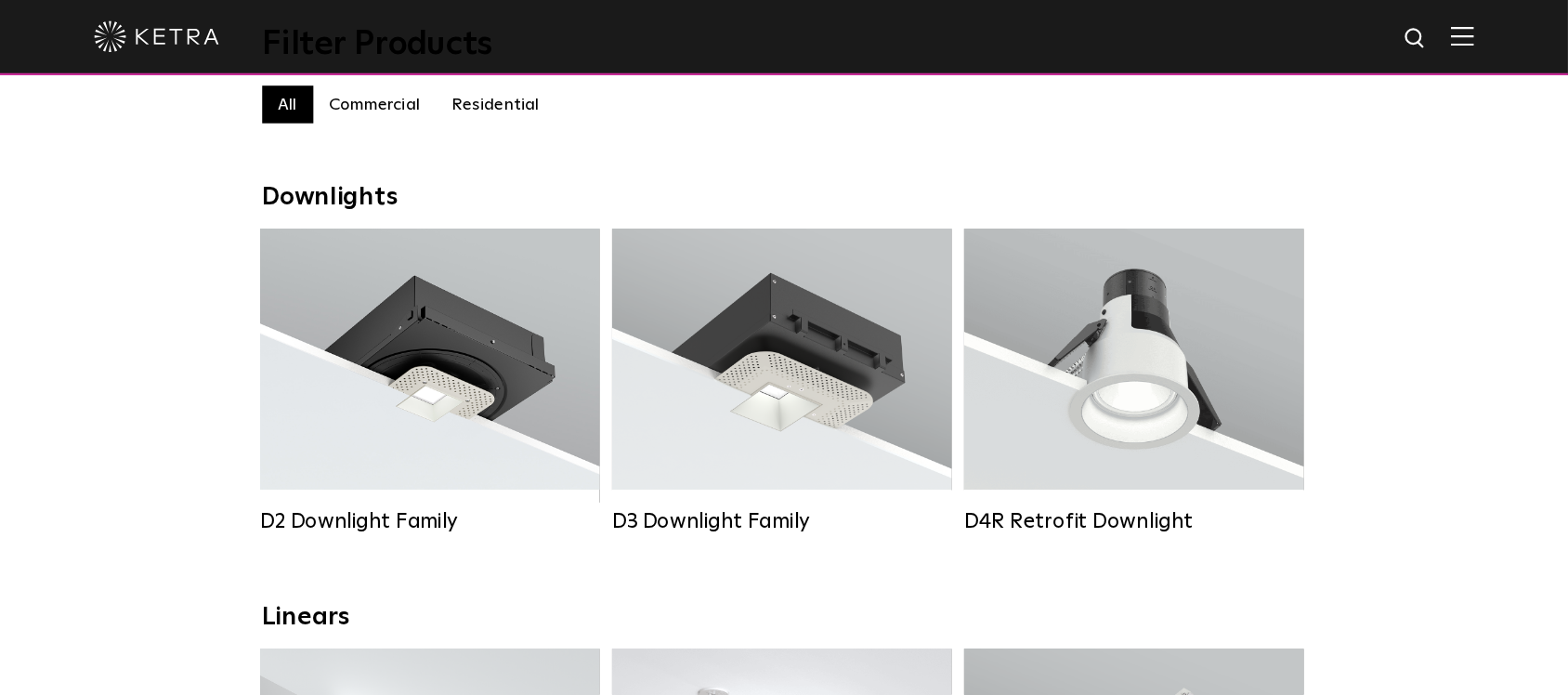 scroll, scrollTop: 206, scrollLeft: 0, axis: vertical 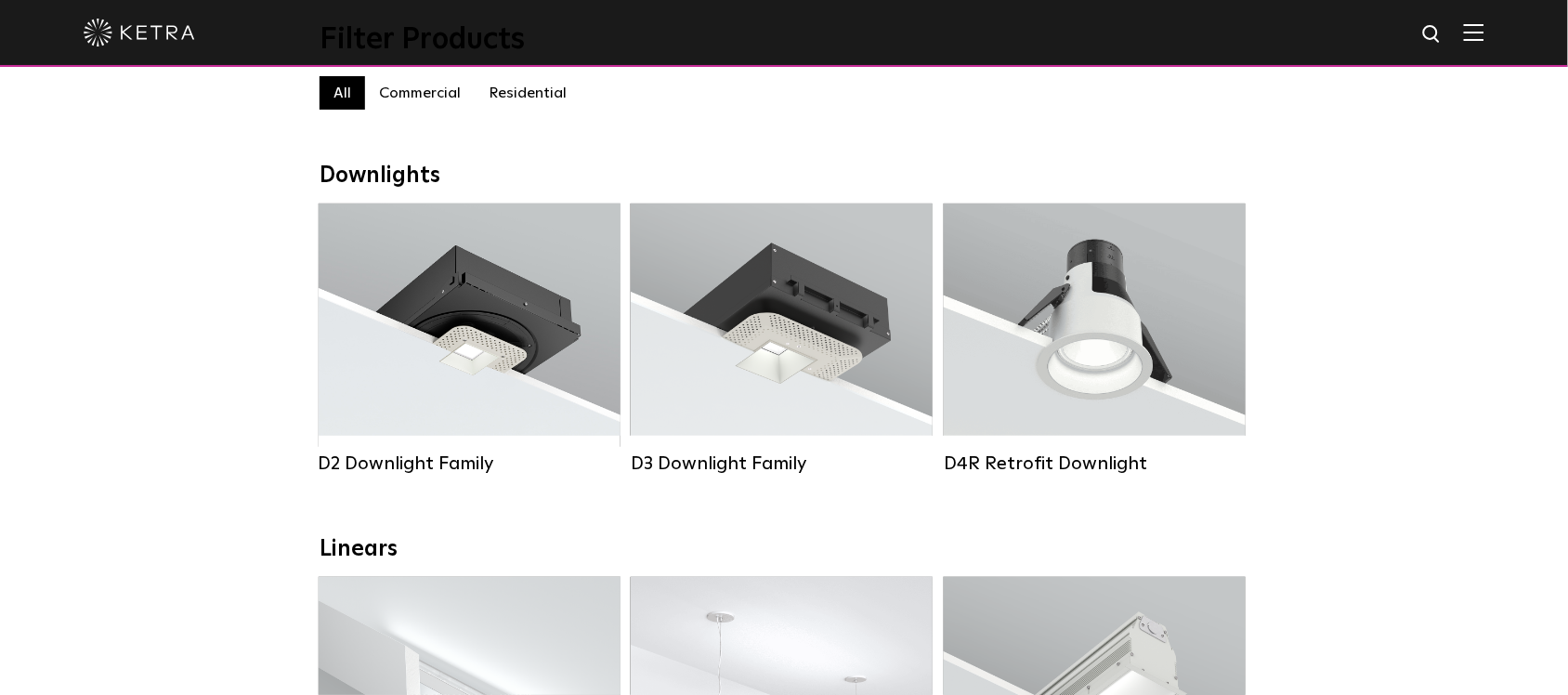 drag, startPoint x: 1375, startPoint y: 4, endPoint x: 190, endPoint y: 224, distance: 1205.25 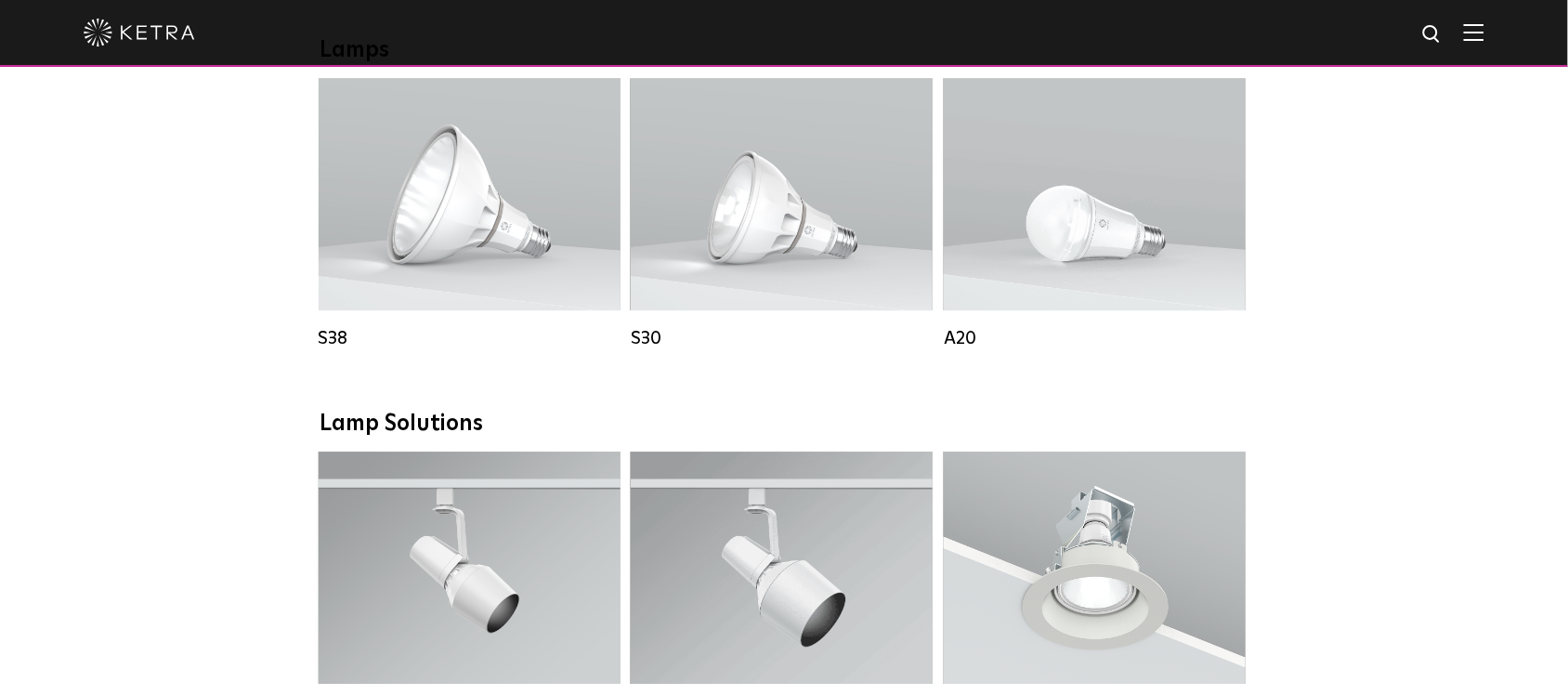 scroll, scrollTop: 1368, scrollLeft: 0, axis: vertical 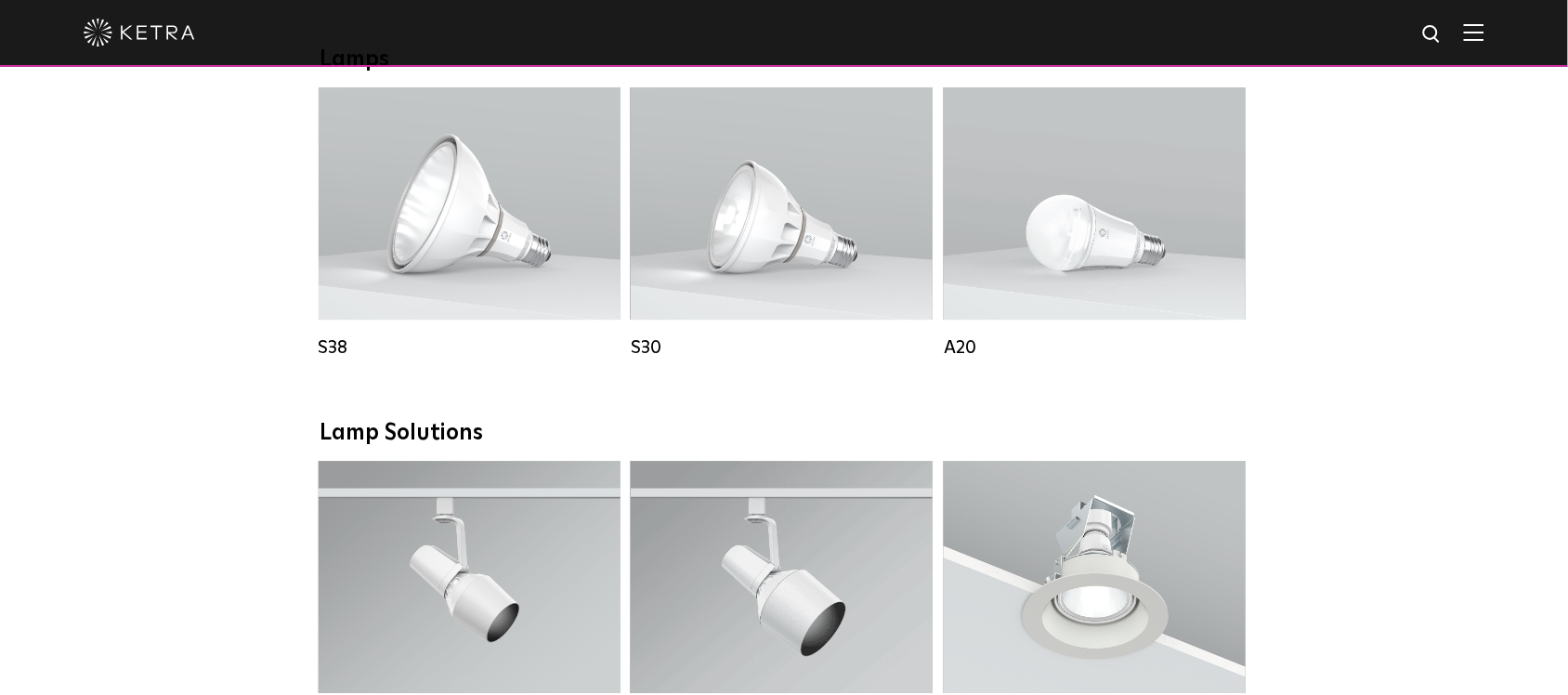 click on "Downlights
D2 Downlight Family
Lumen Output:  1200 Colors:  White / Black / Gloss Black / Silver / Bronze / Silver & White / Black & White / Gloss Black & White  Beam Angles:  15° / 25° / 40° / 60° / Wall Wash Wattage:  18W Control:  Lutron Clear Connect Type X
D3 Downlight Family
Colors:" at bounding box center [784, 439] 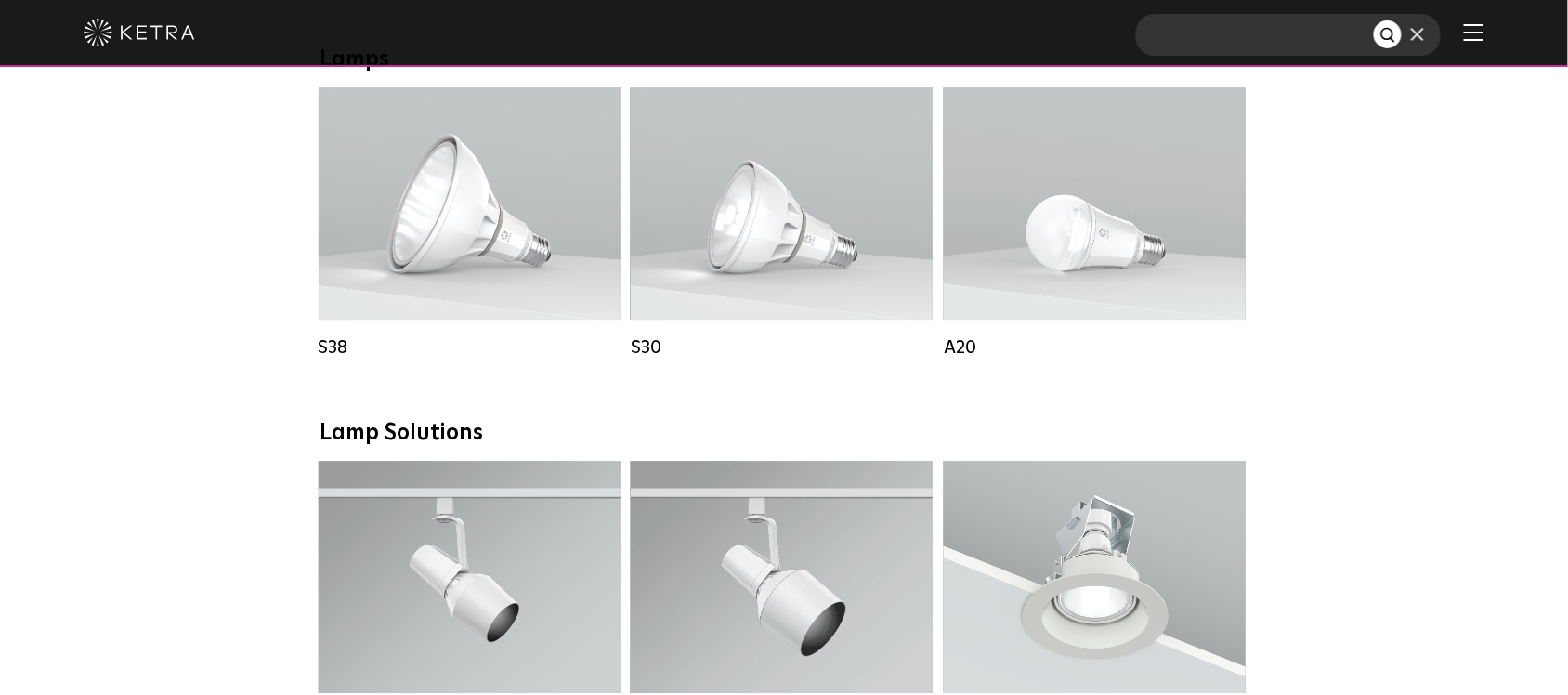 click at bounding box center [1255, 34] 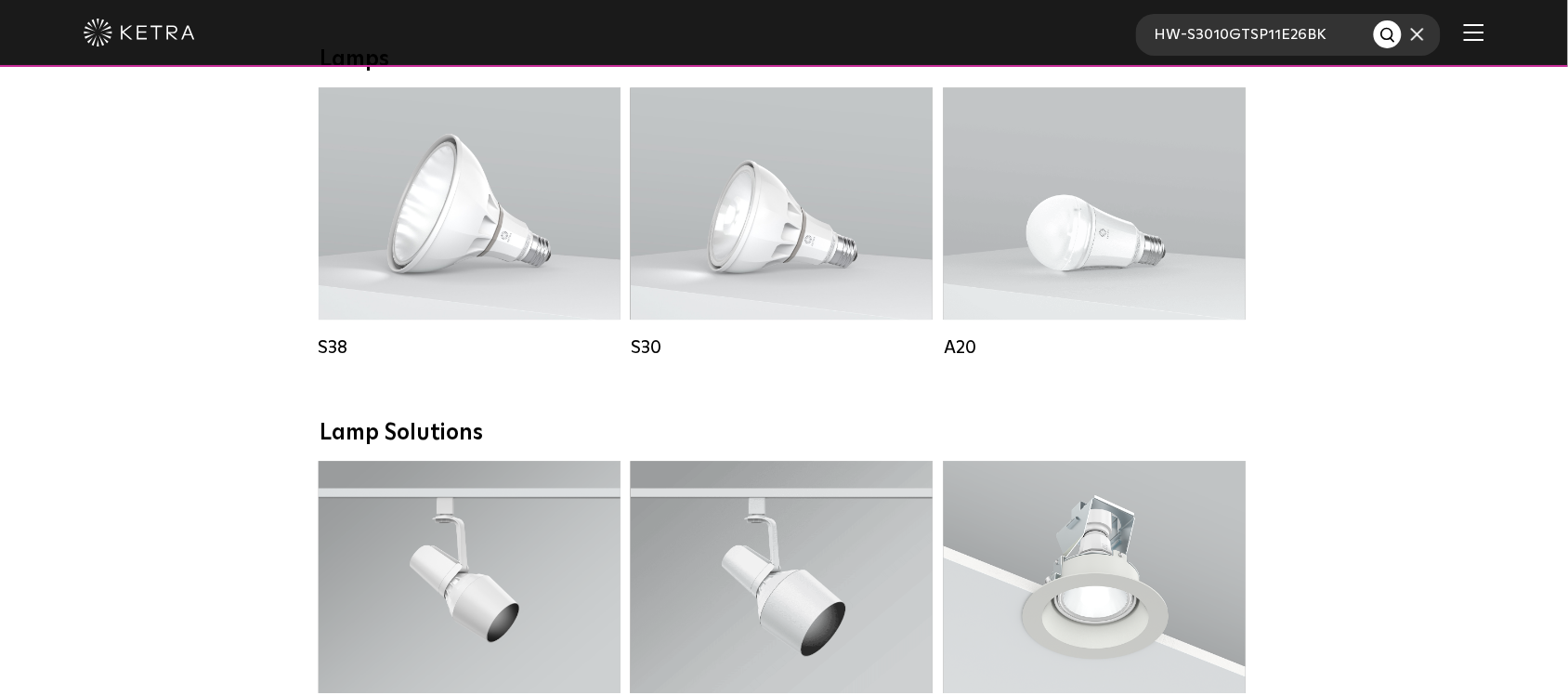 type on "HW-S3010GTSP11E26BK" 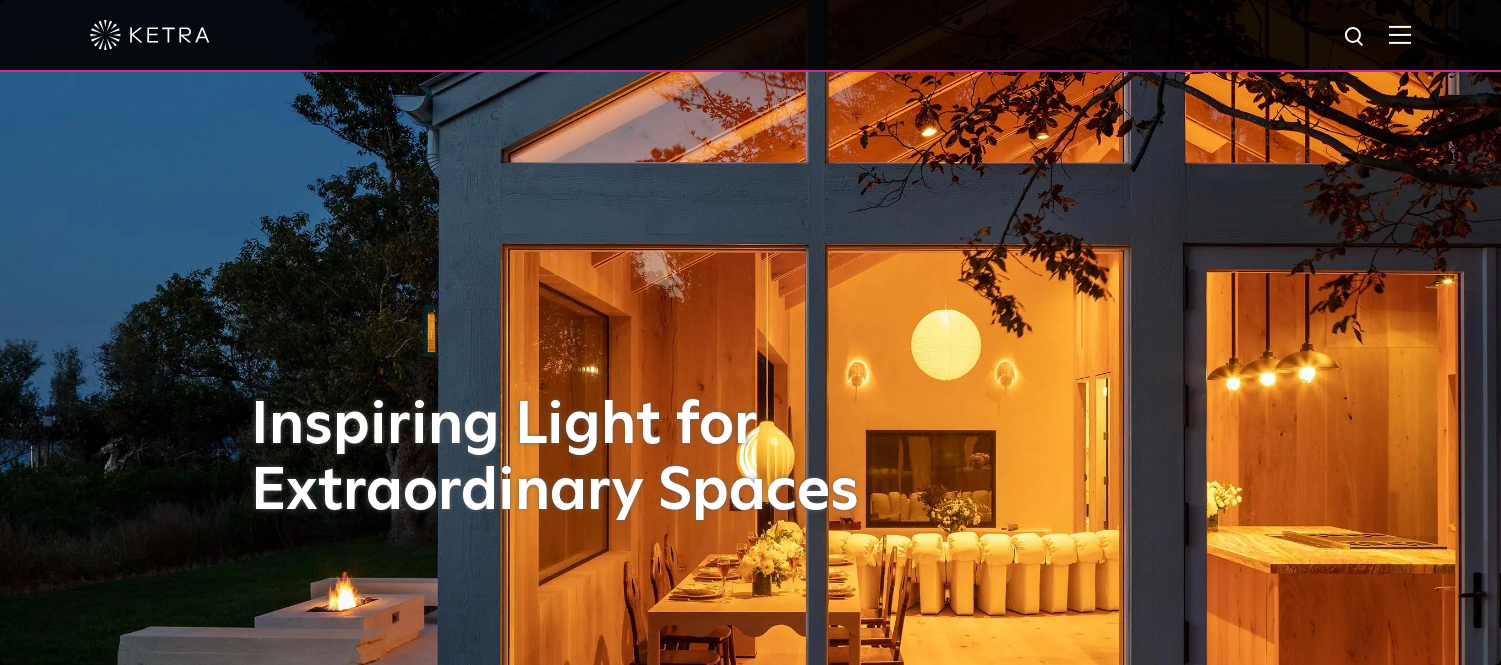 scroll, scrollTop: 0, scrollLeft: 0, axis: both 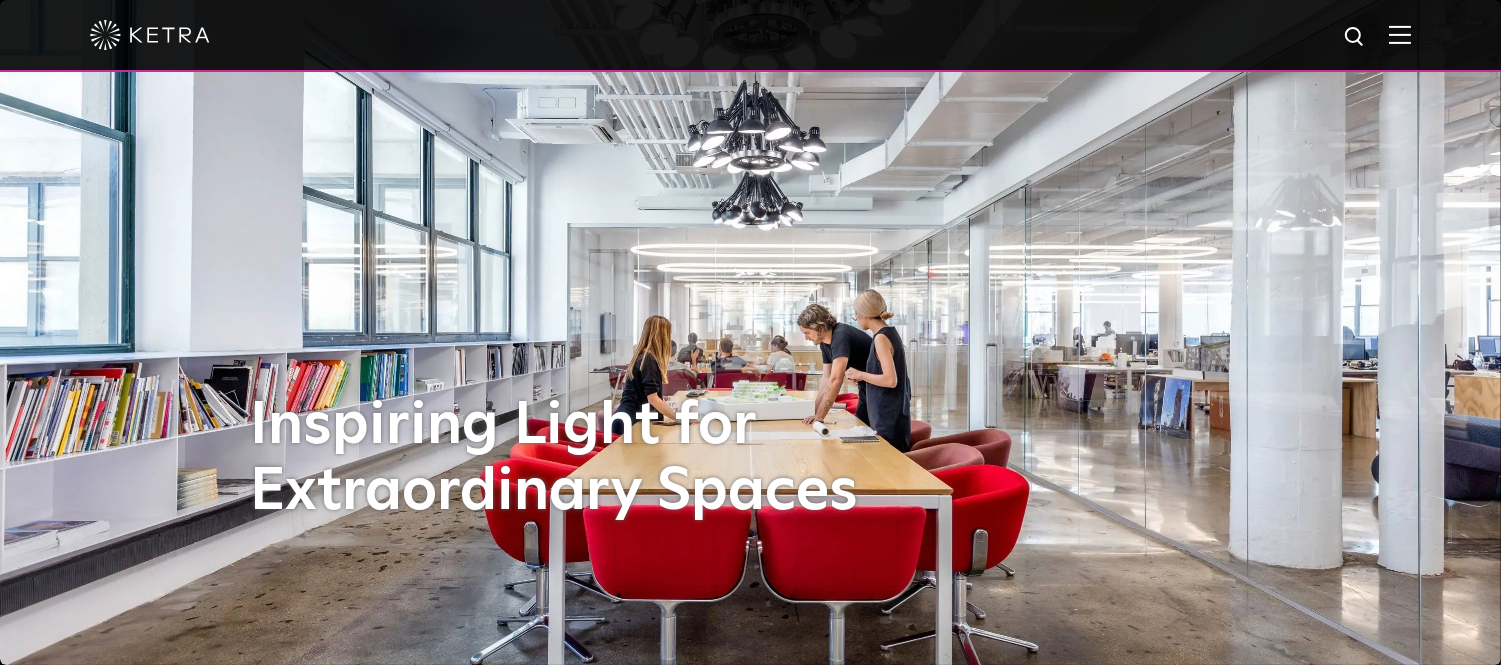 click at bounding box center (1355, 37) 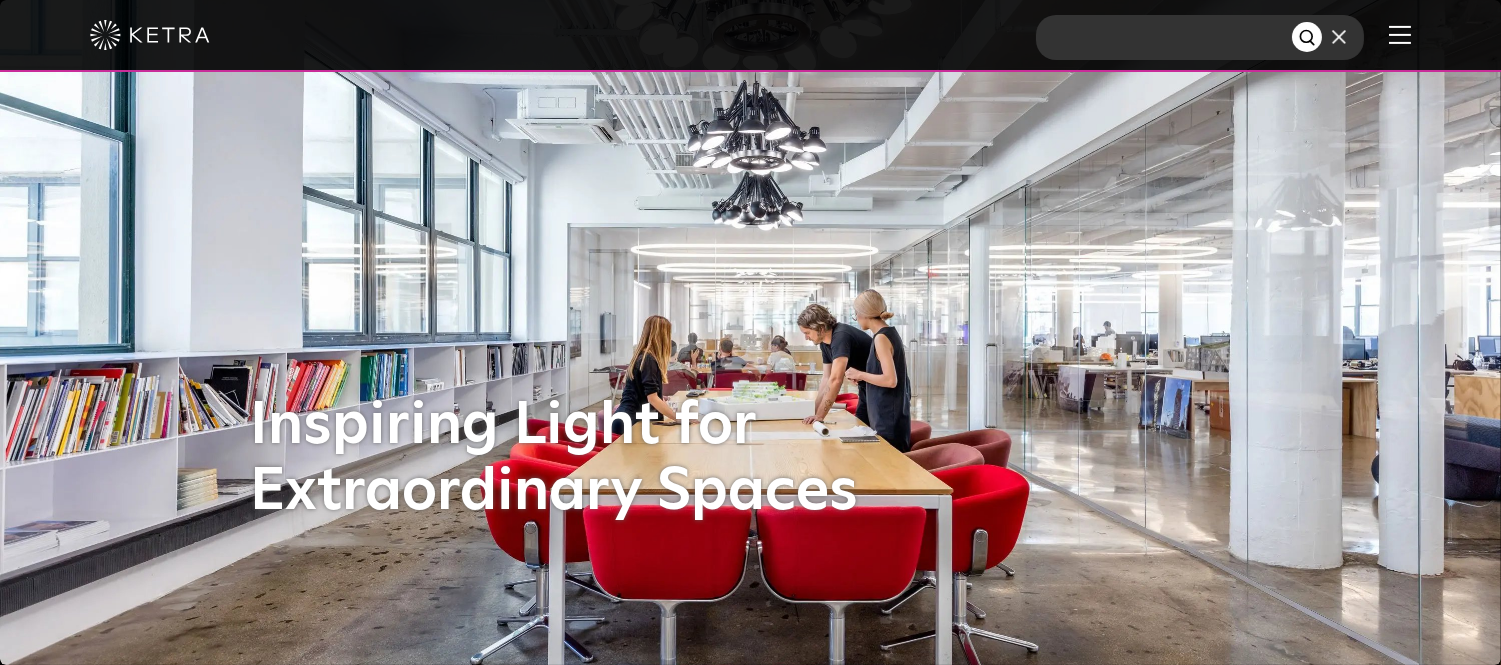 click at bounding box center [1164, 37] 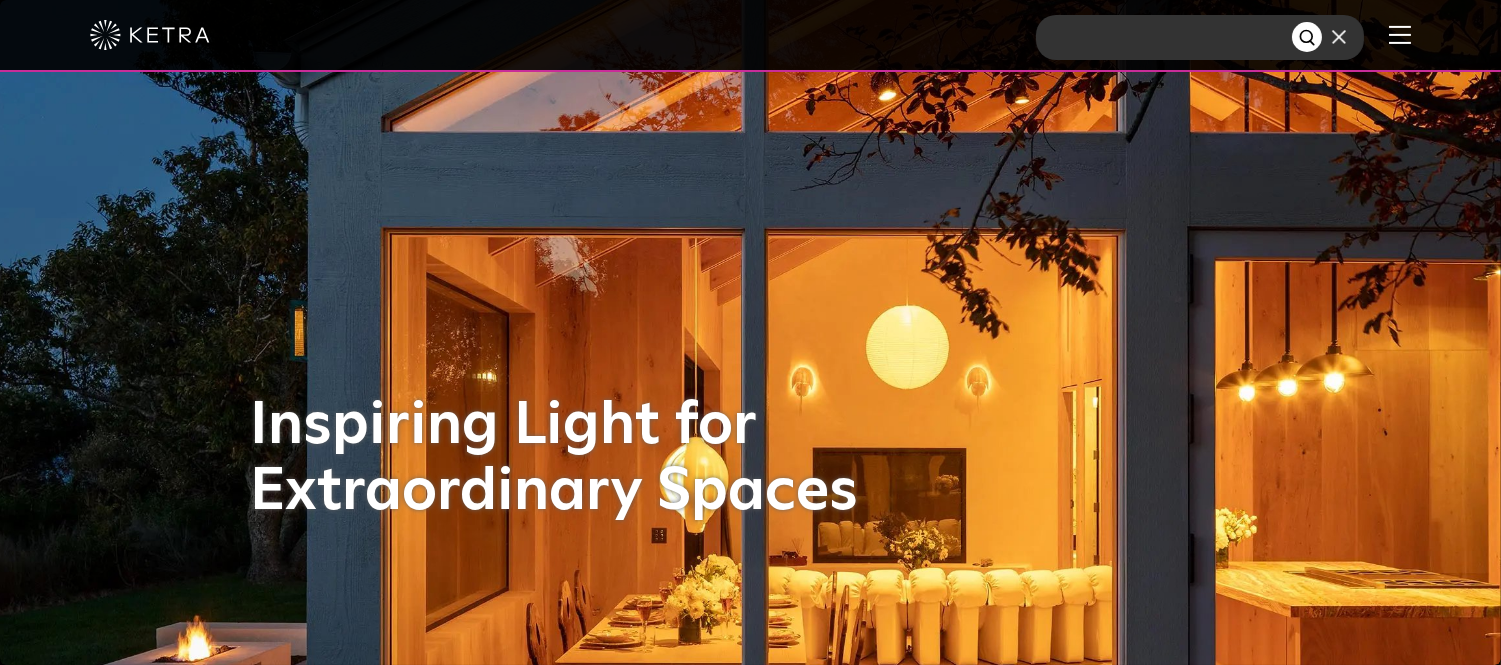 click at bounding box center [1164, 37] 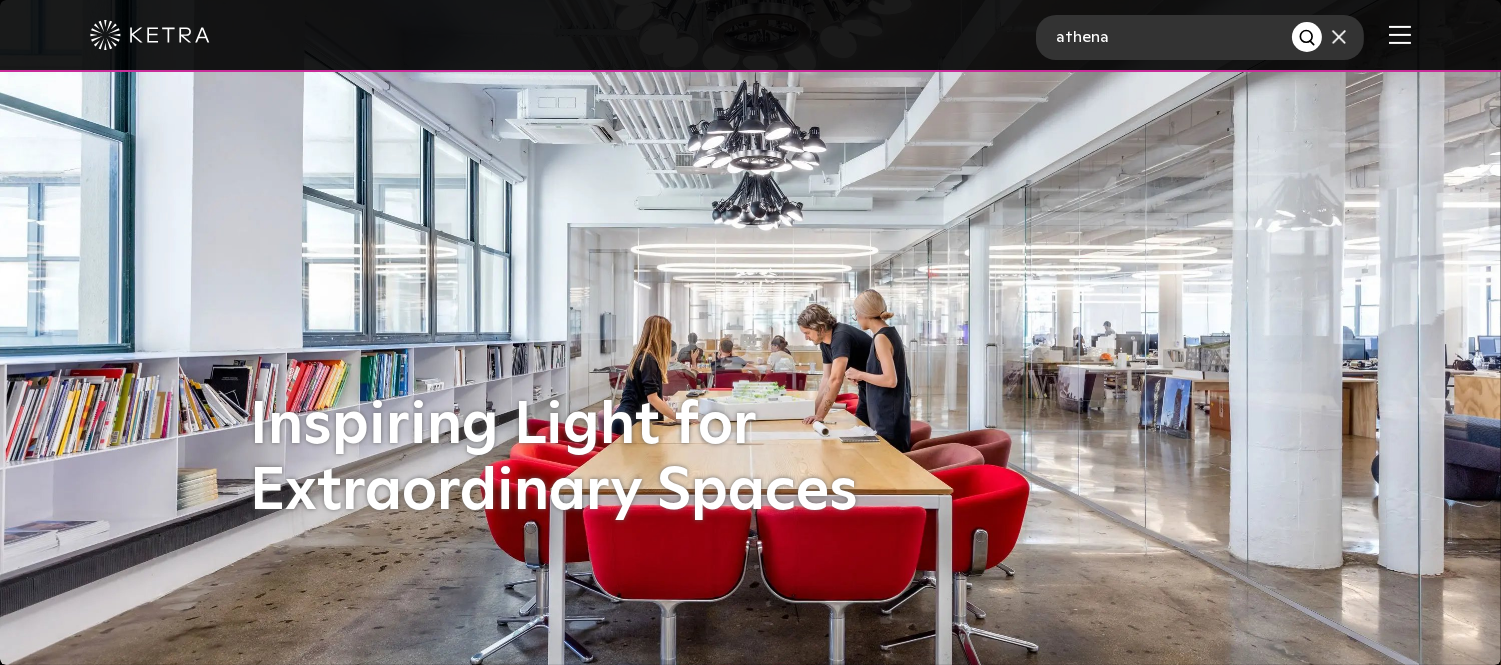 type on "athena" 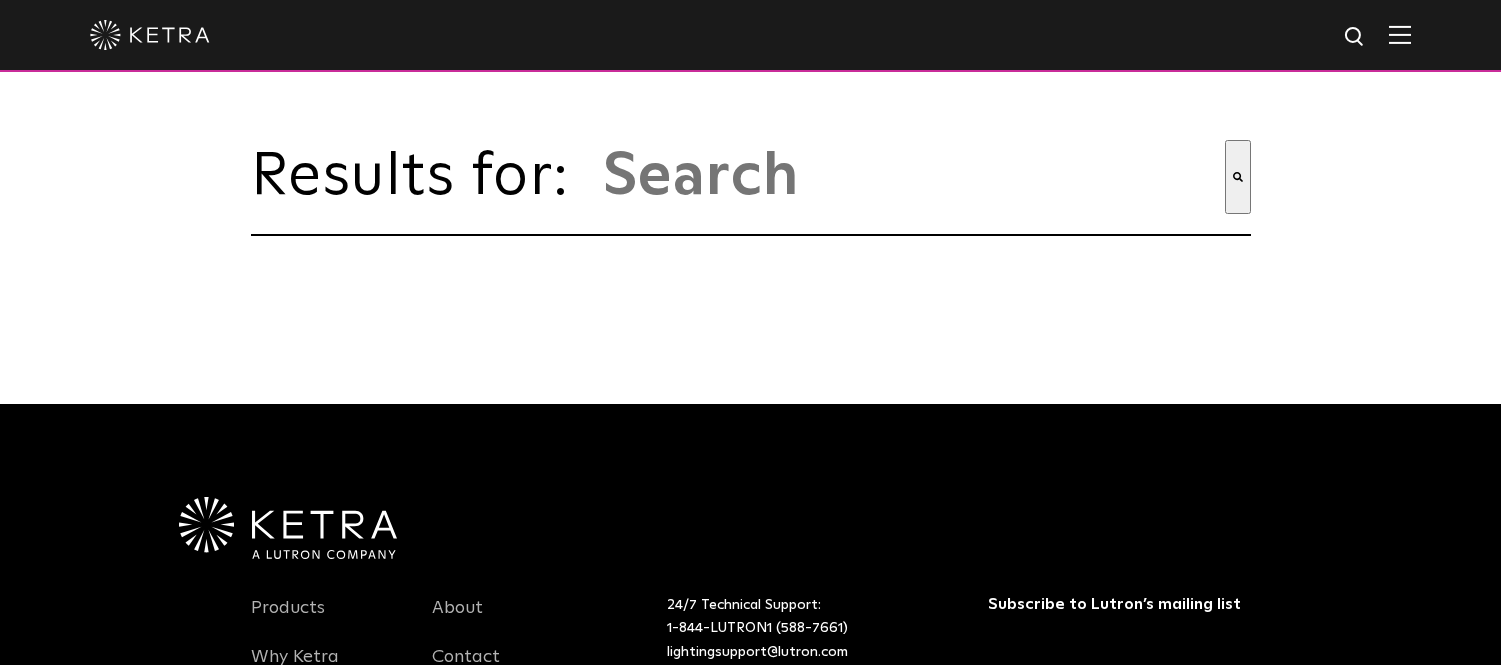 scroll, scrollTop: 0, scrollLeft: 0, axis: both 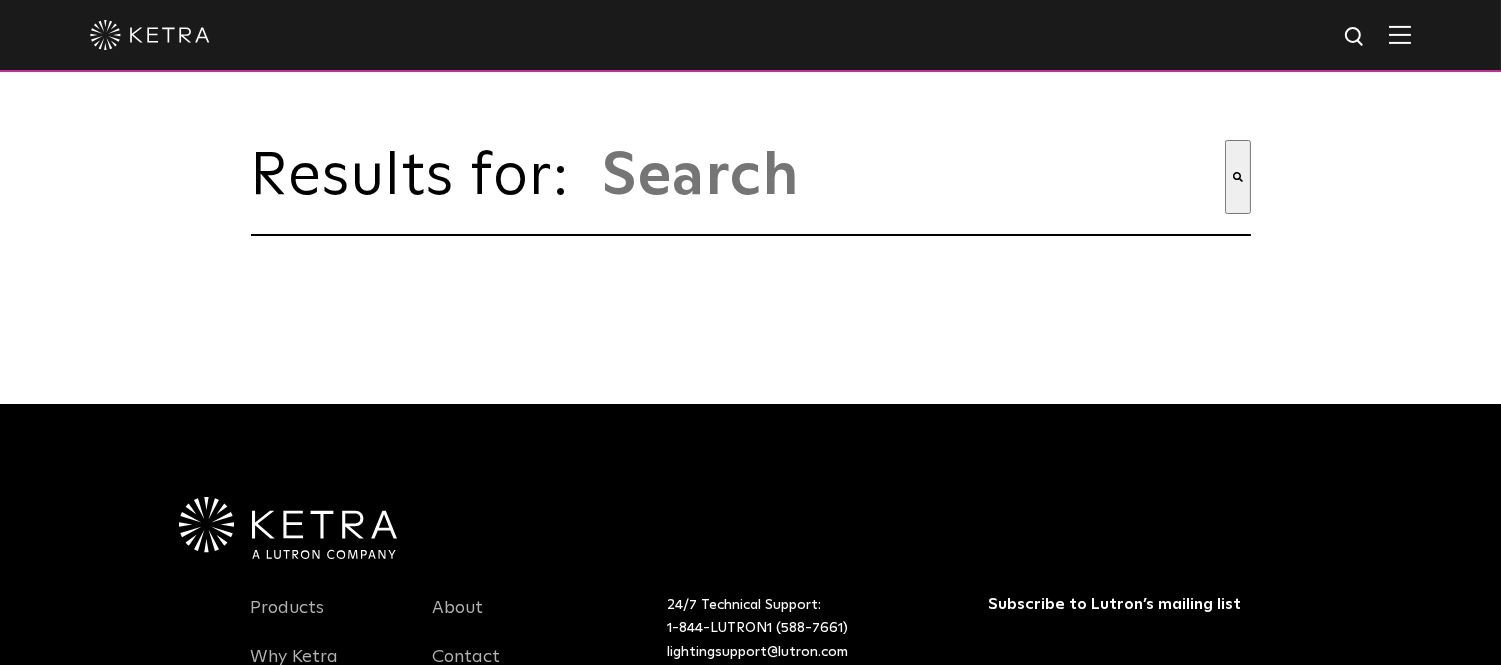 type on "athena" 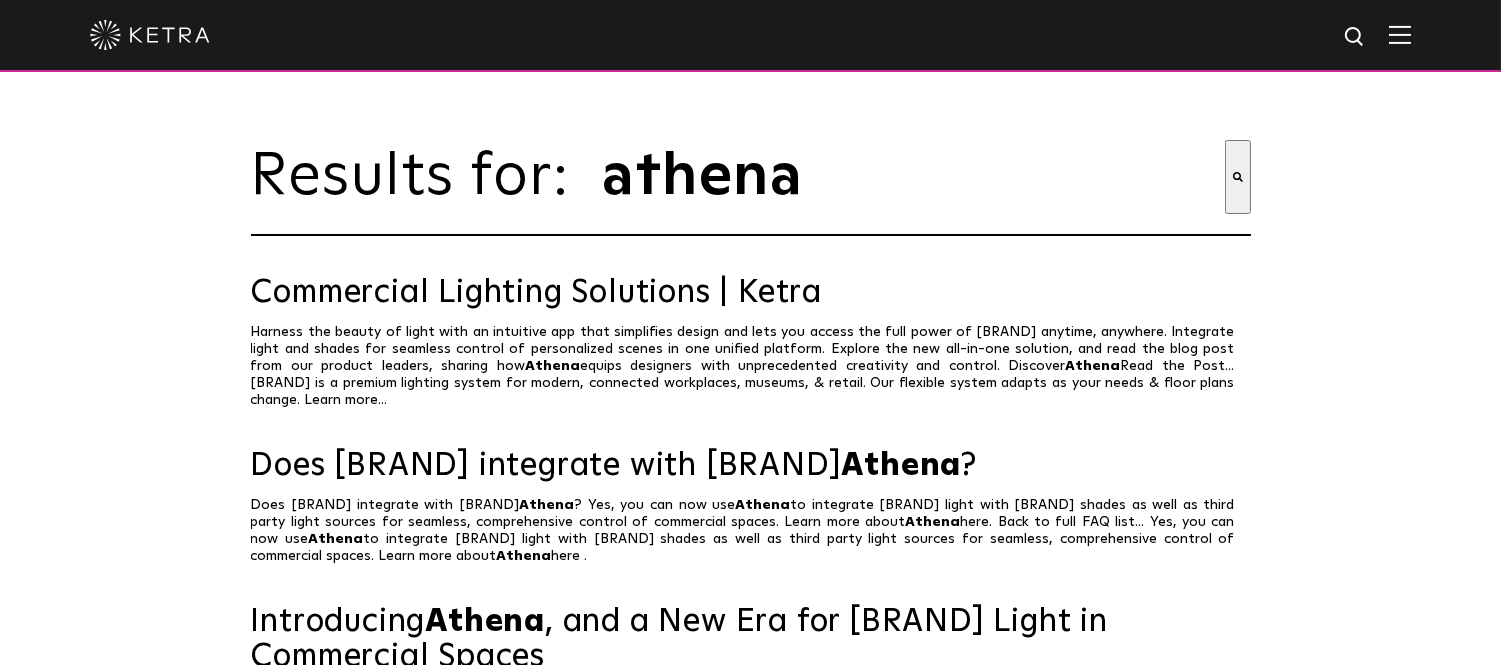 scroll, scrollTop: 87, scrollLeft: 0, axis: vertical 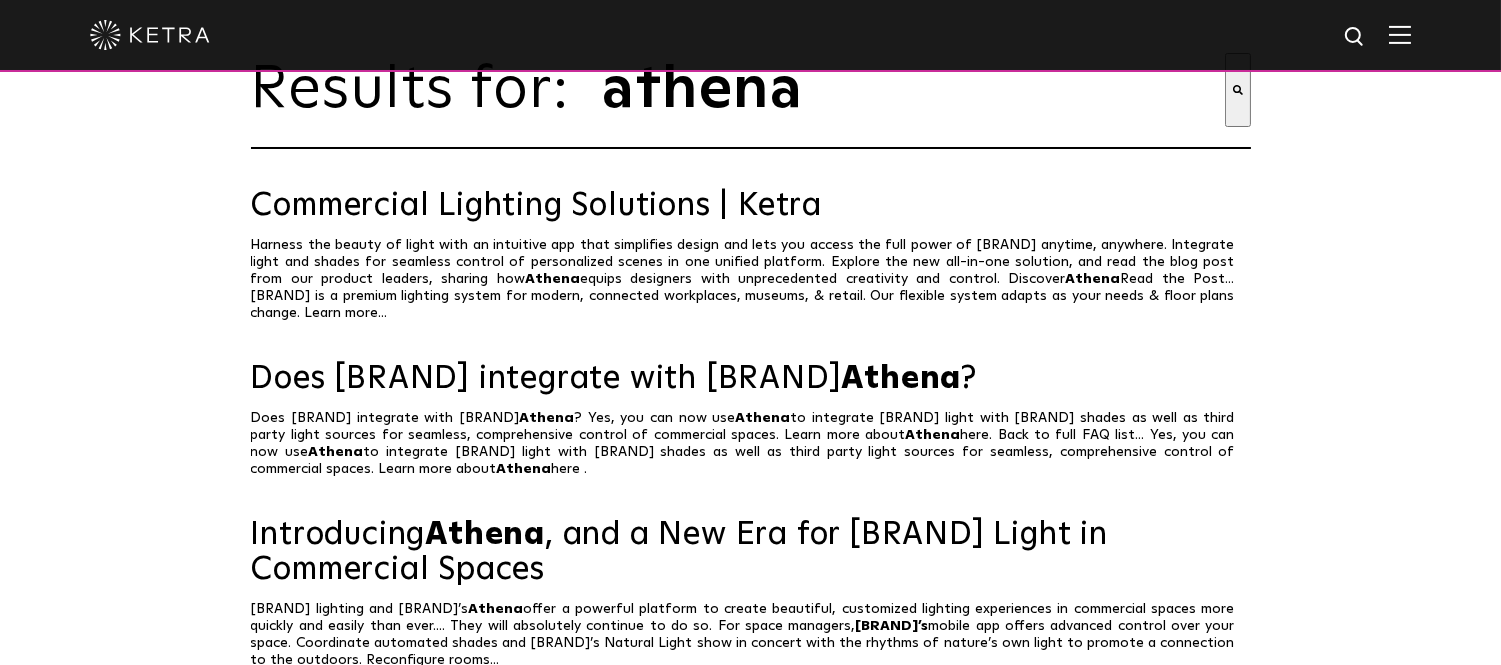 click at bounding box center (750, 35) 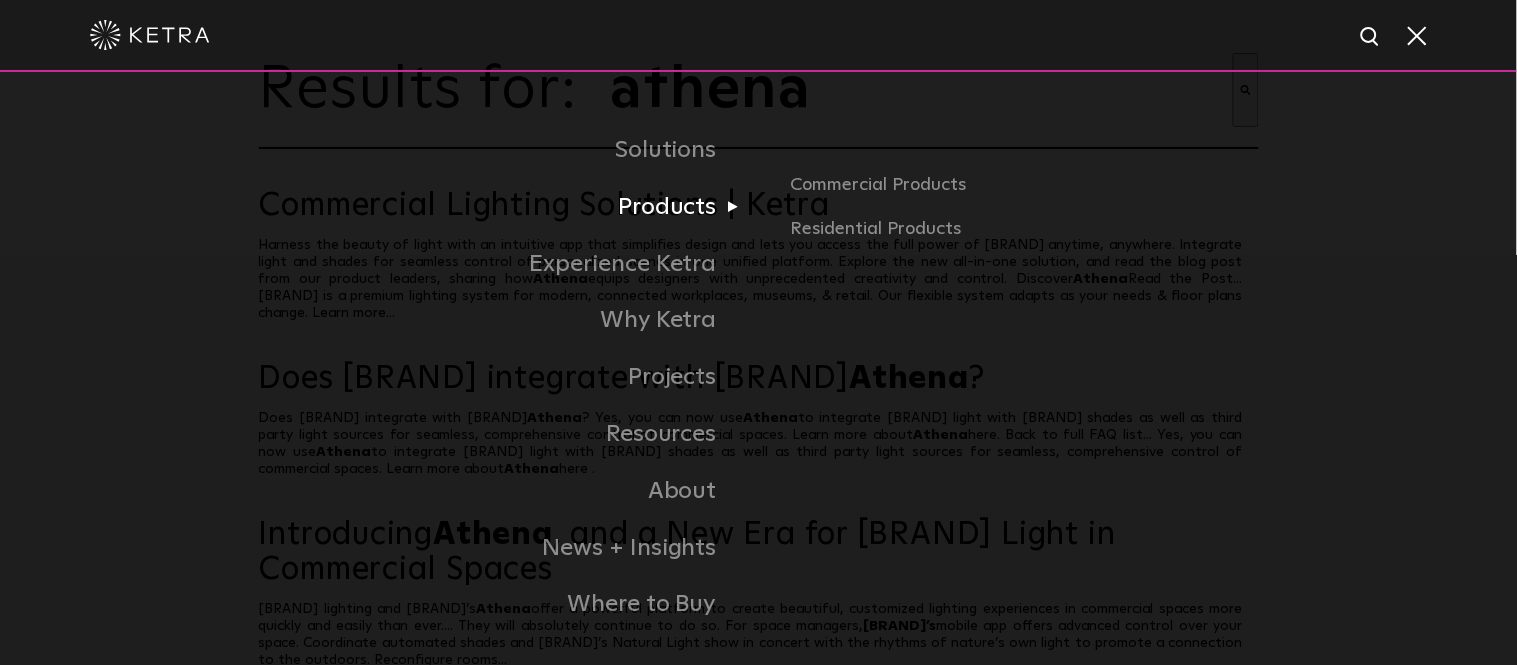 click on "Products" at bounding box center (509, 207) 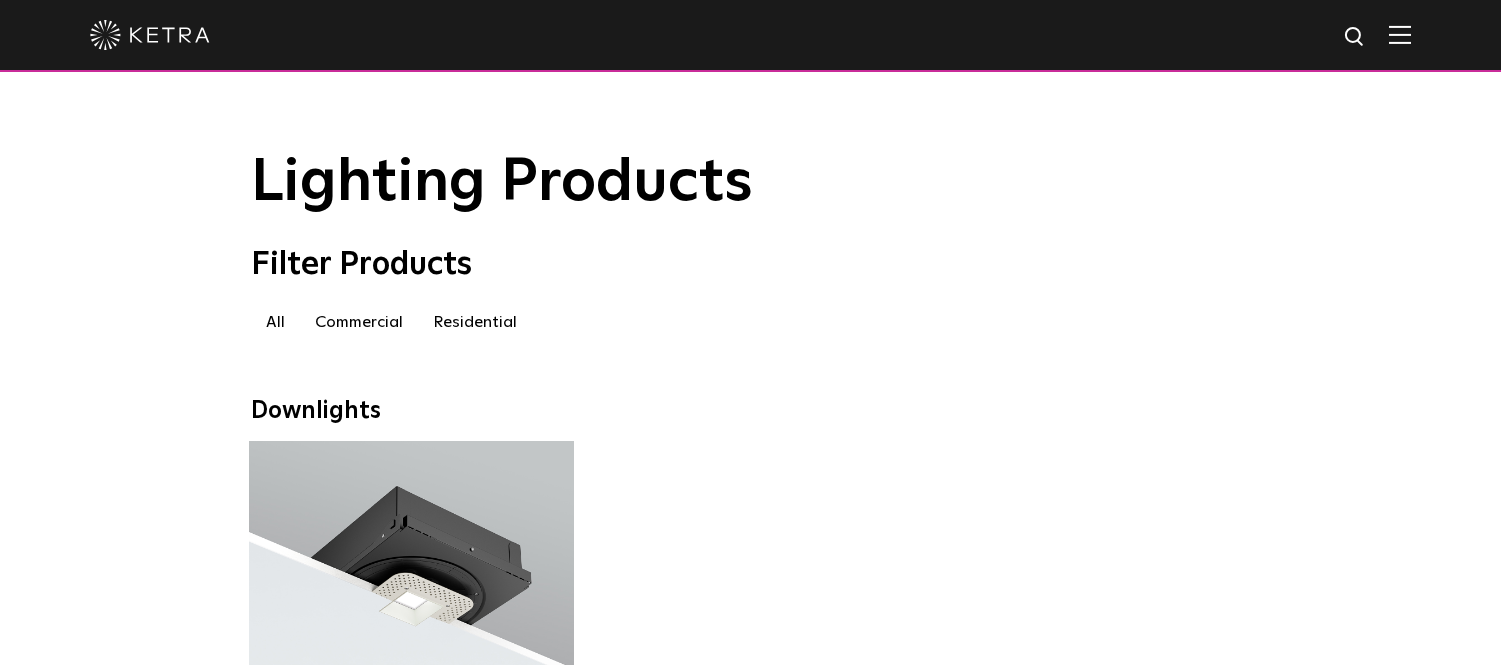 scroll, scrollTop: 0, scrollLeft: 0, axis: both 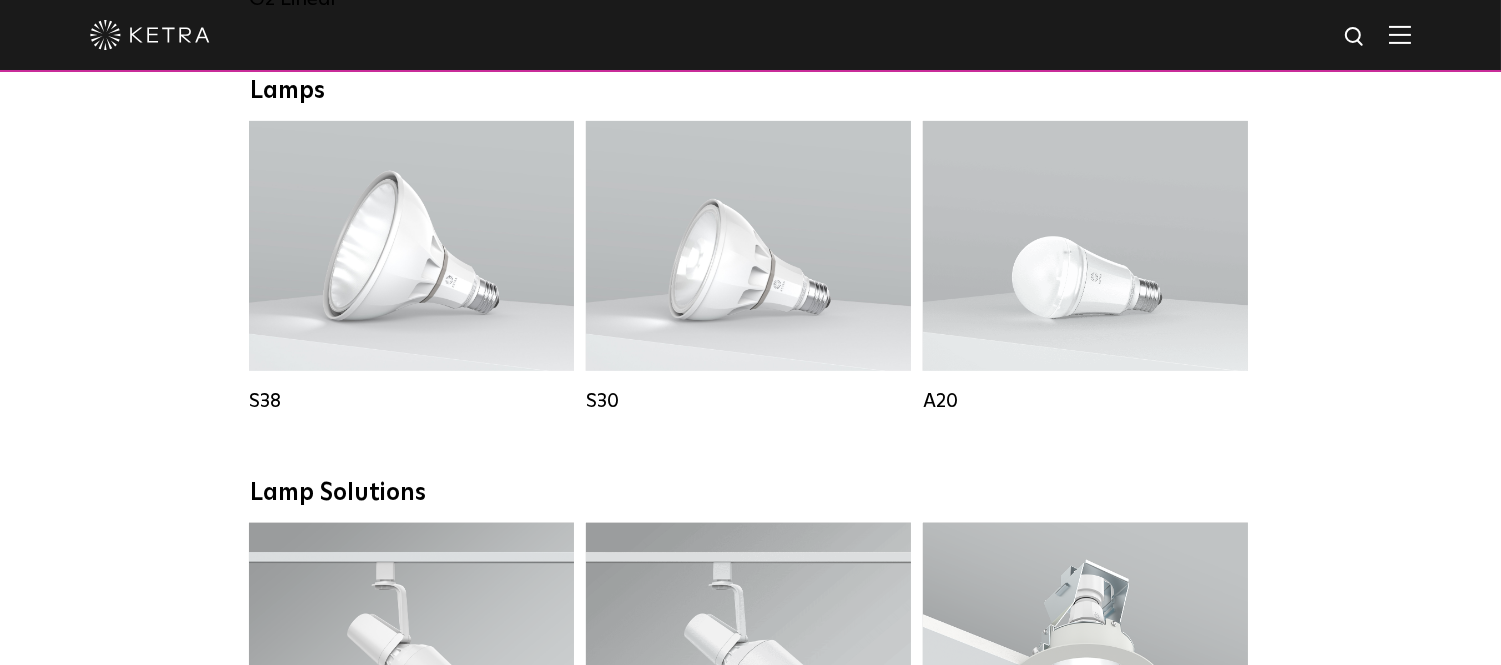 click at bounding box center (1355, 37) 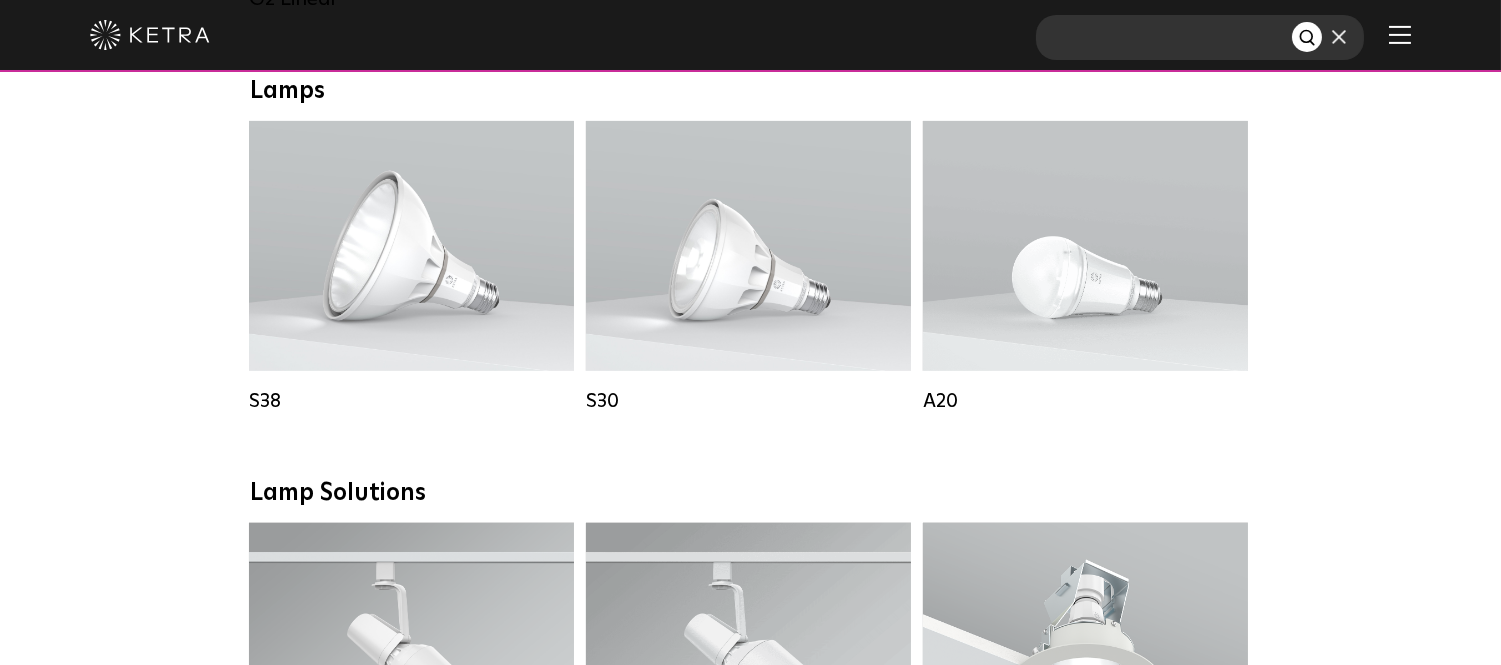 click at bounding box center (1164, 37) 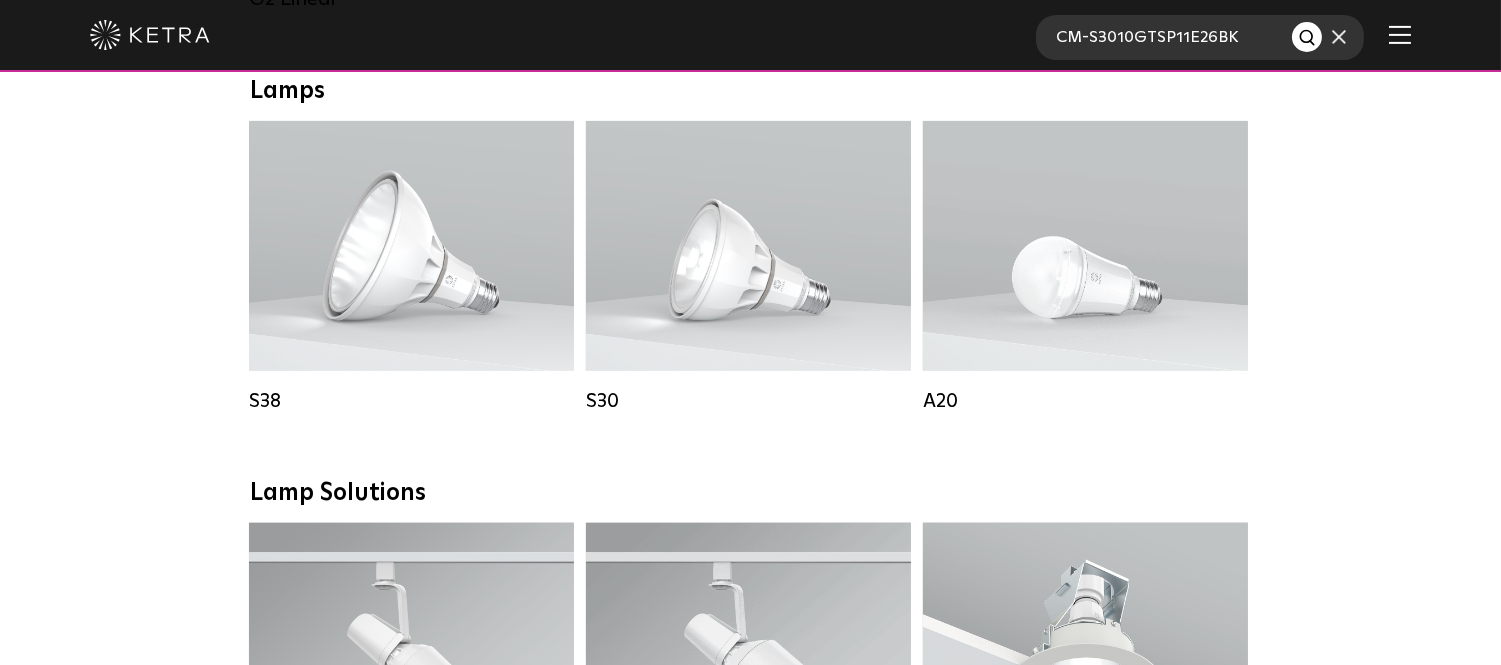 type on "CM-S3010GTSP11E26BK" 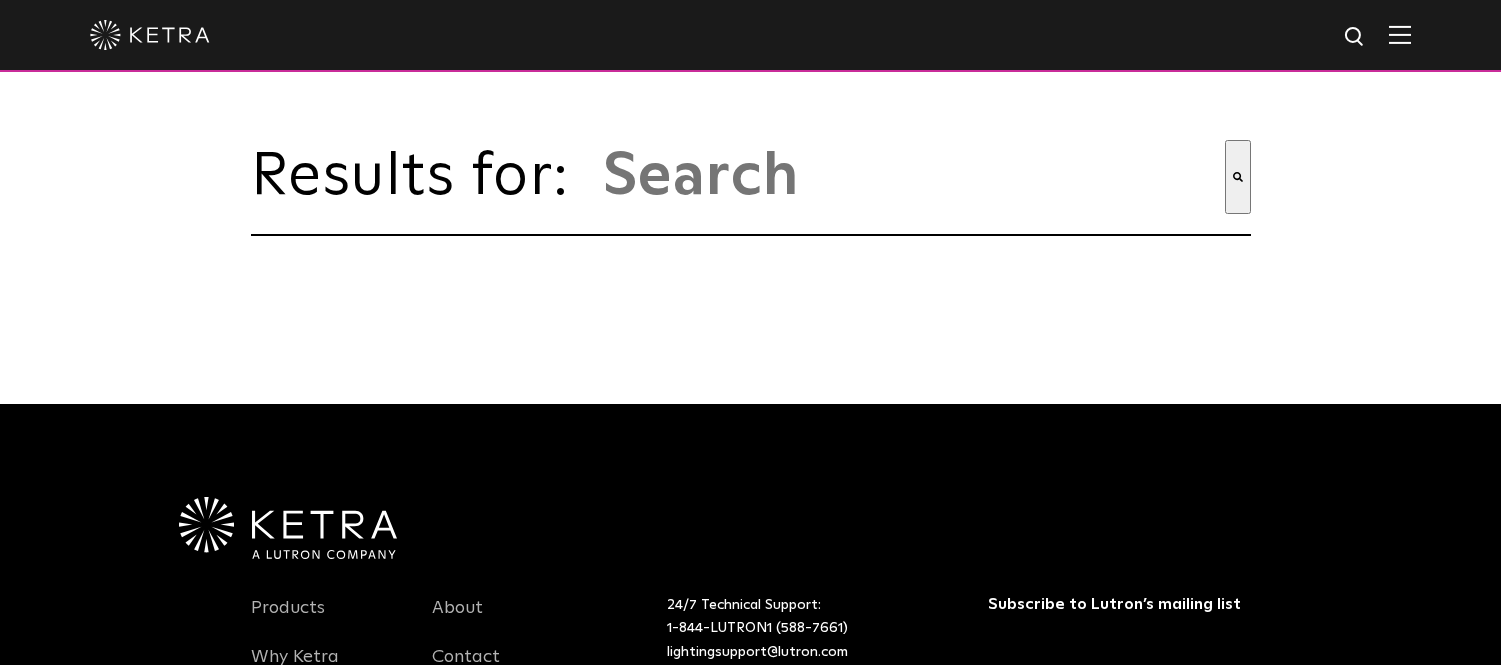 scroll, scrollTop: 0, scrollLeft: 0, axis: both 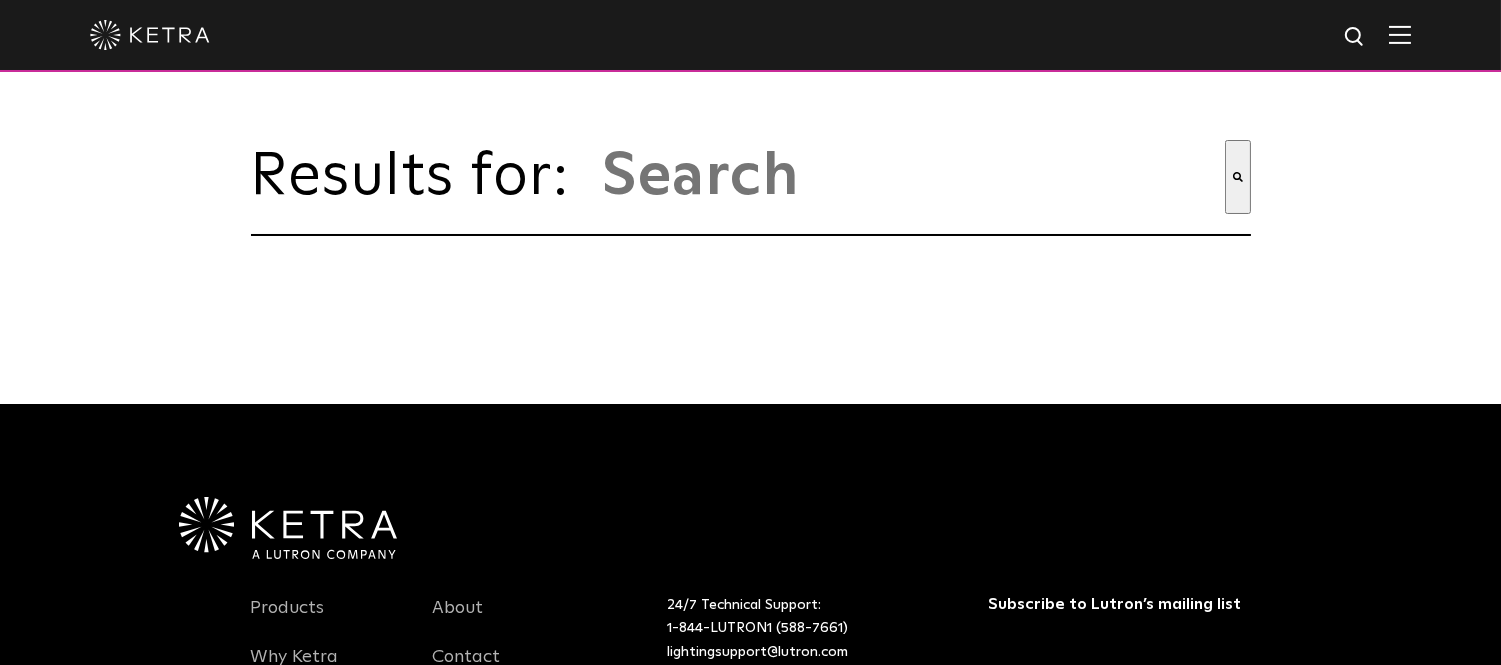 type on "cm-s3010gtsp11e26bk" 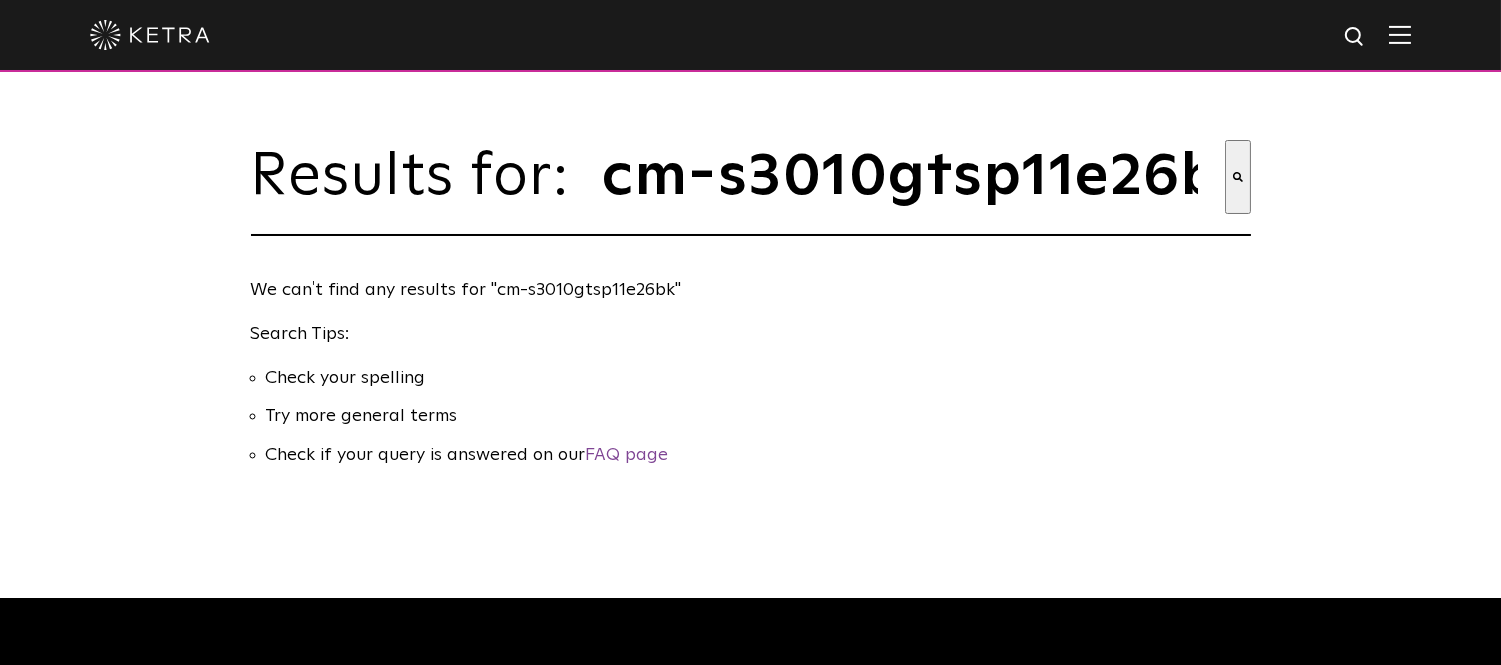 click at bounding box center (1355, 37) 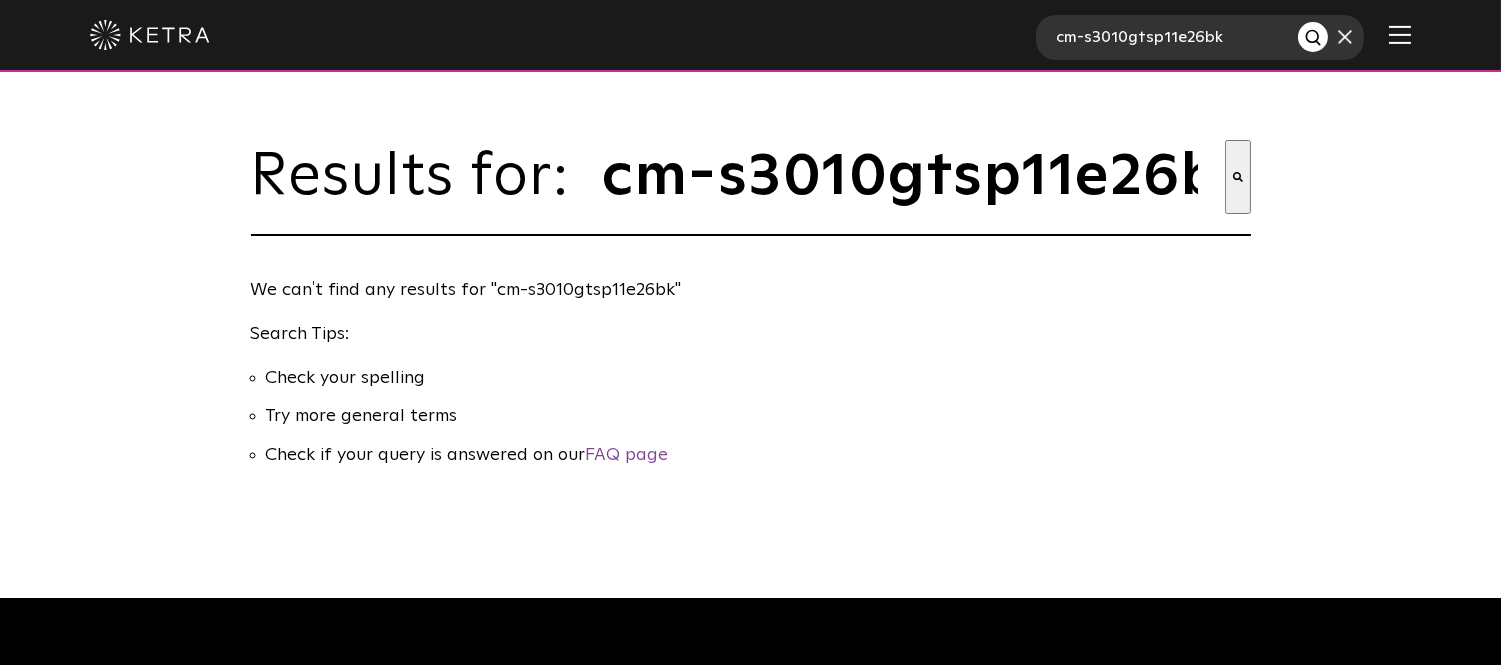 click at bounding box center (1400, 34) 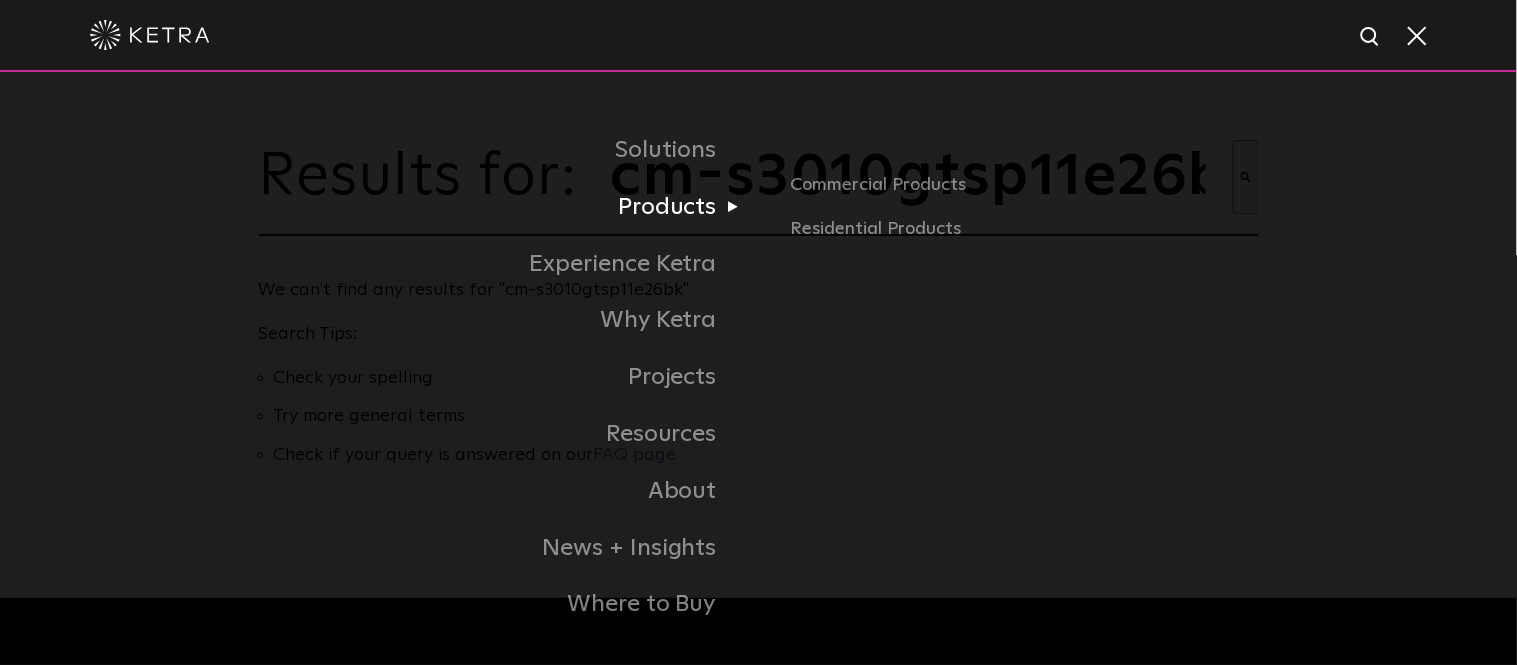 click on "Products" at bounding box center [509, 207] 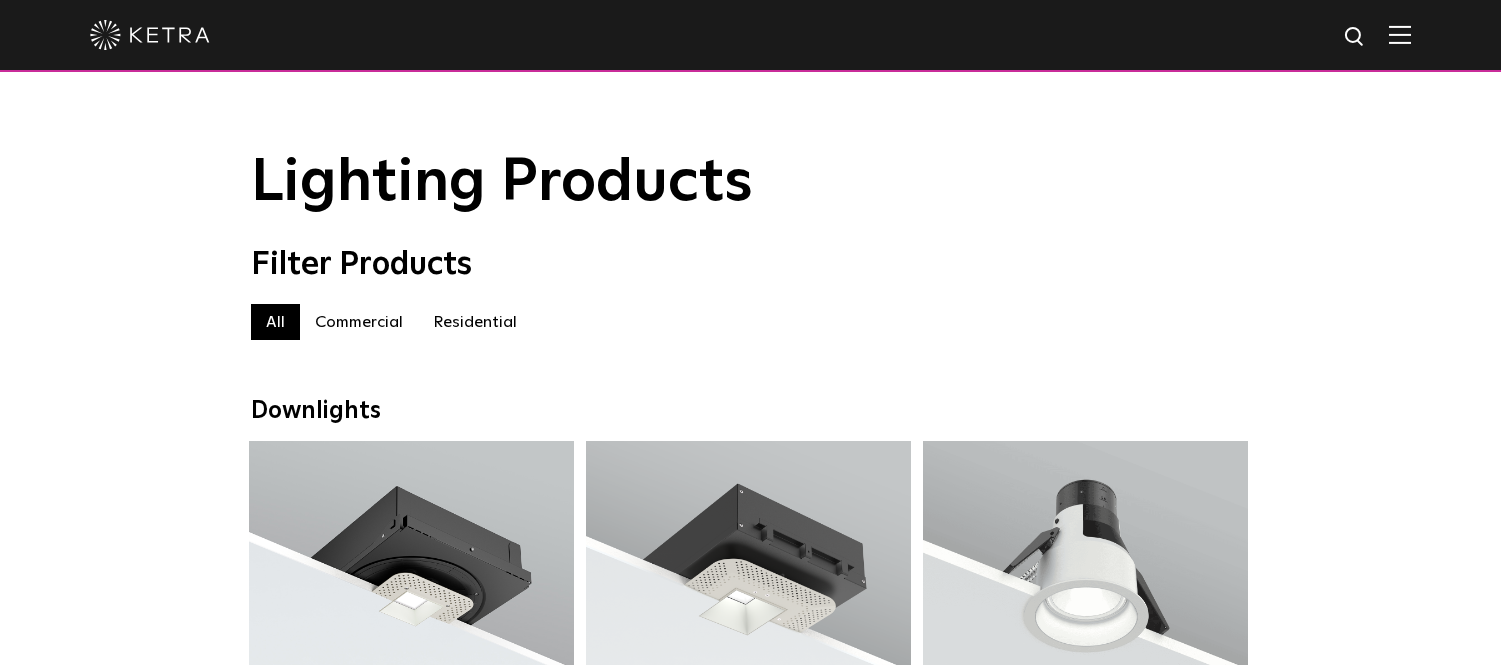 scroll, scrollTop: 0, scrollLeft: 0, axis: both 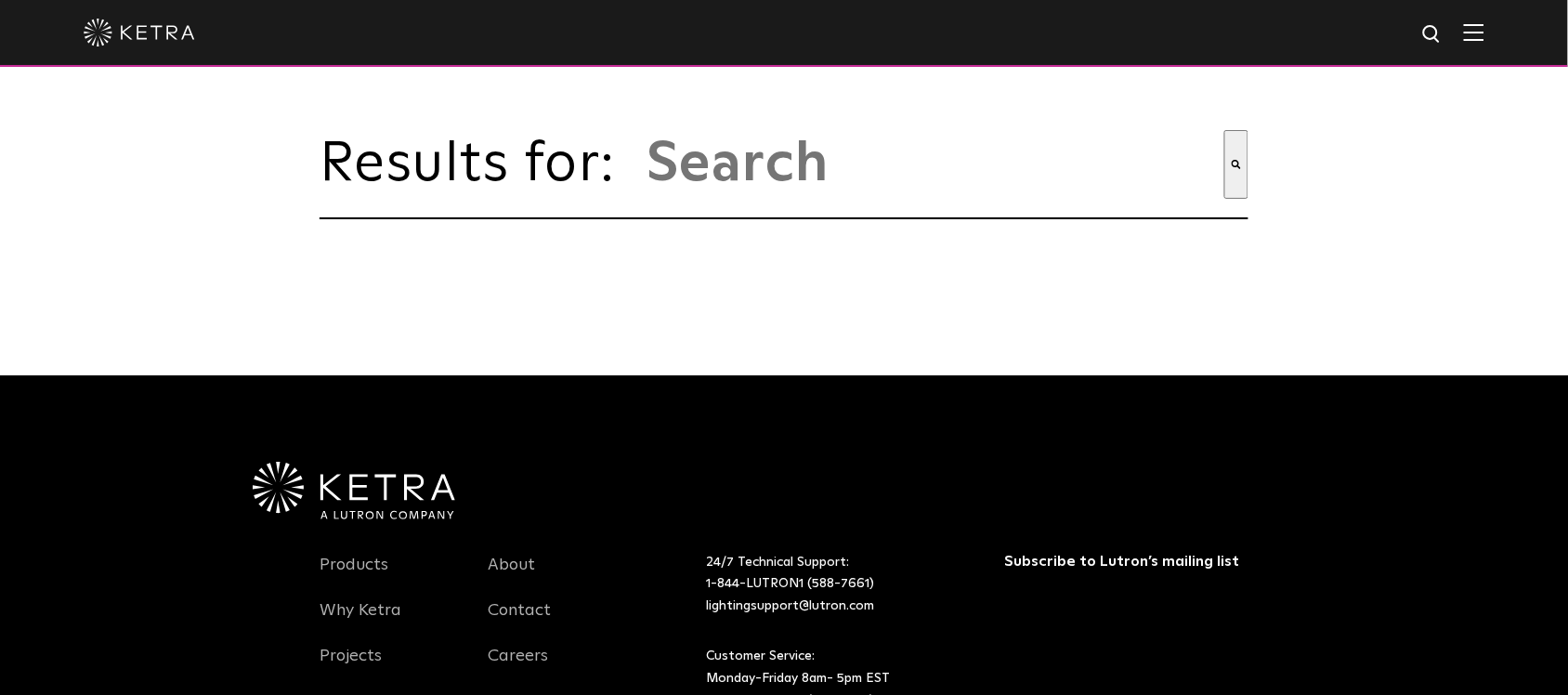 type on "hw-s3010gtsp11e26bk" 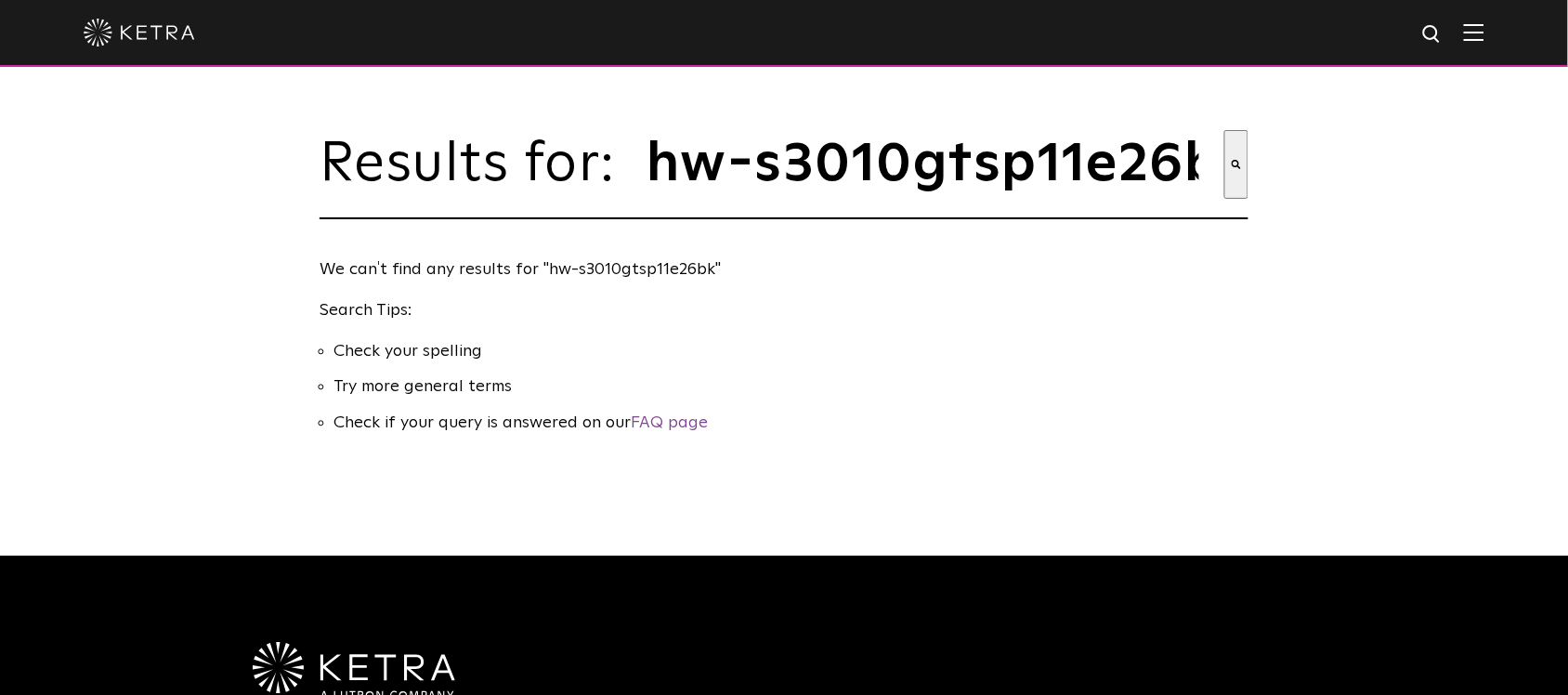 scroll, scrollTop: 0, scrollLeft: 0, axis: both 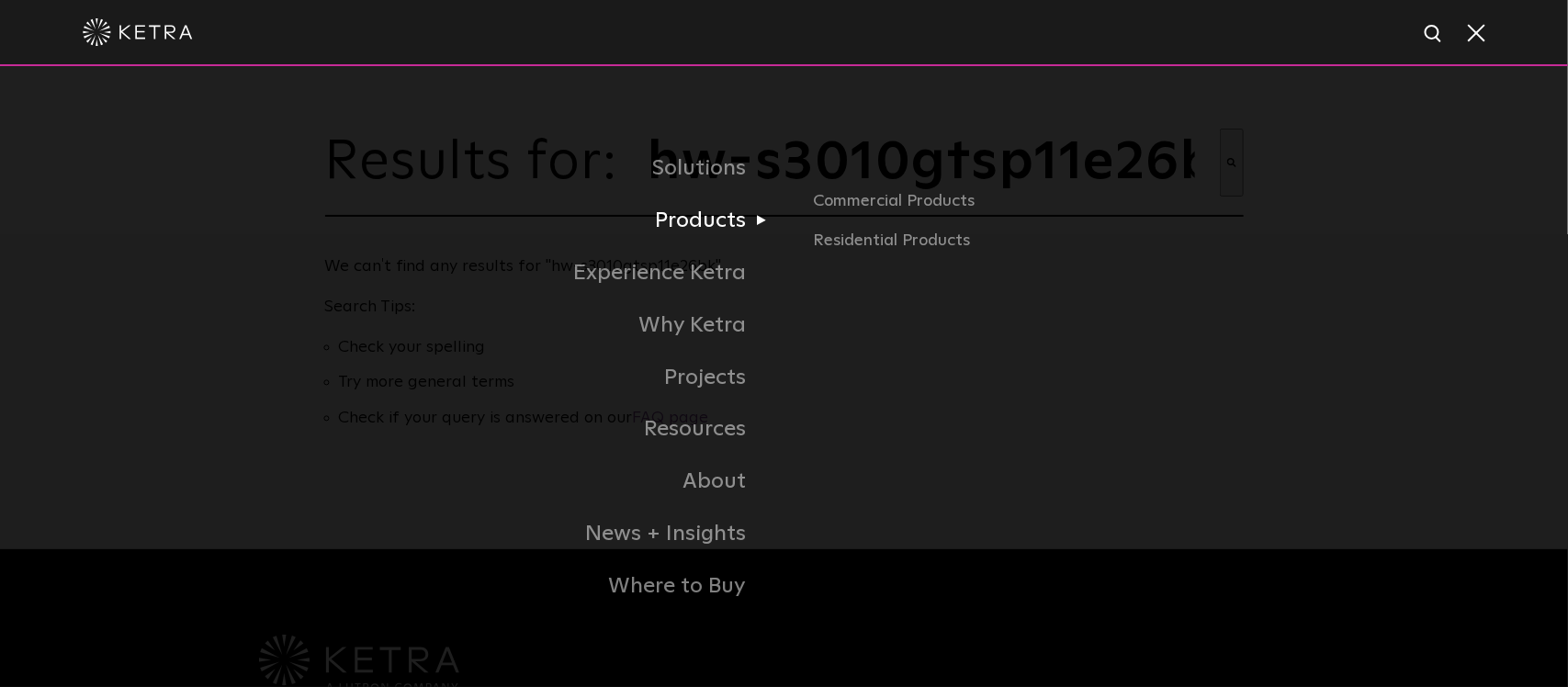 click on "Products" at bounding box center (555, 220) 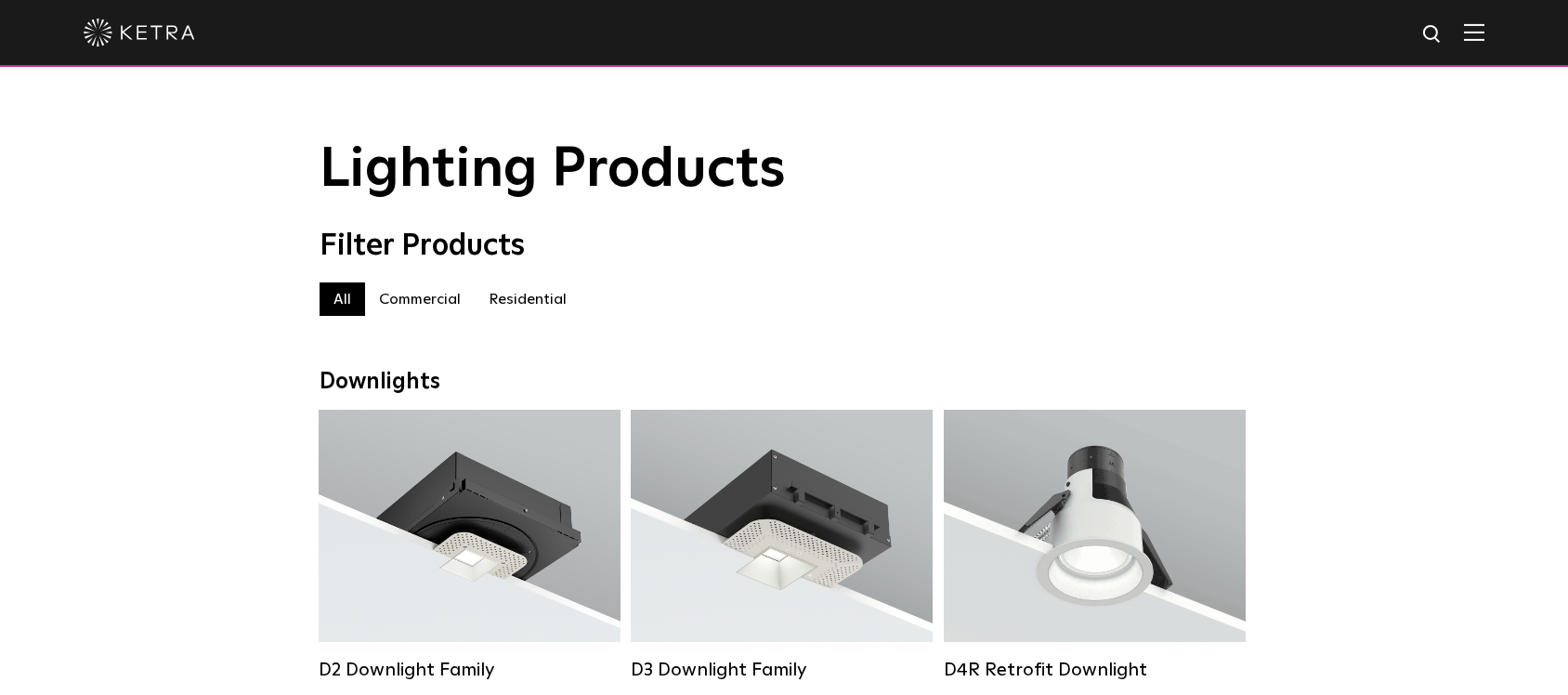 scroll, scrollTop: 0, scrollLeft: 0, axis: both 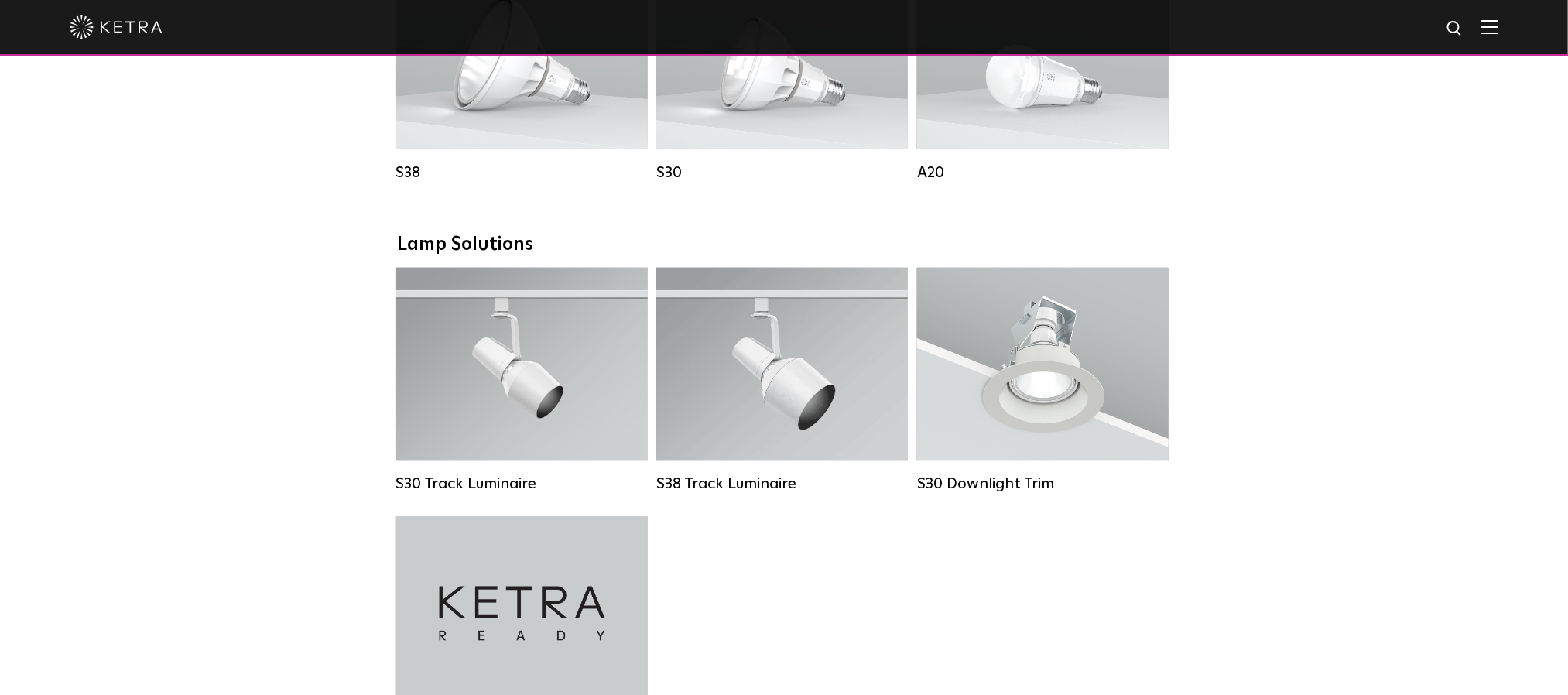 drag, startPoint x: 891, startPoint y: 12, endPoint x: 209, endPoint y: 323, distance: 749.56321 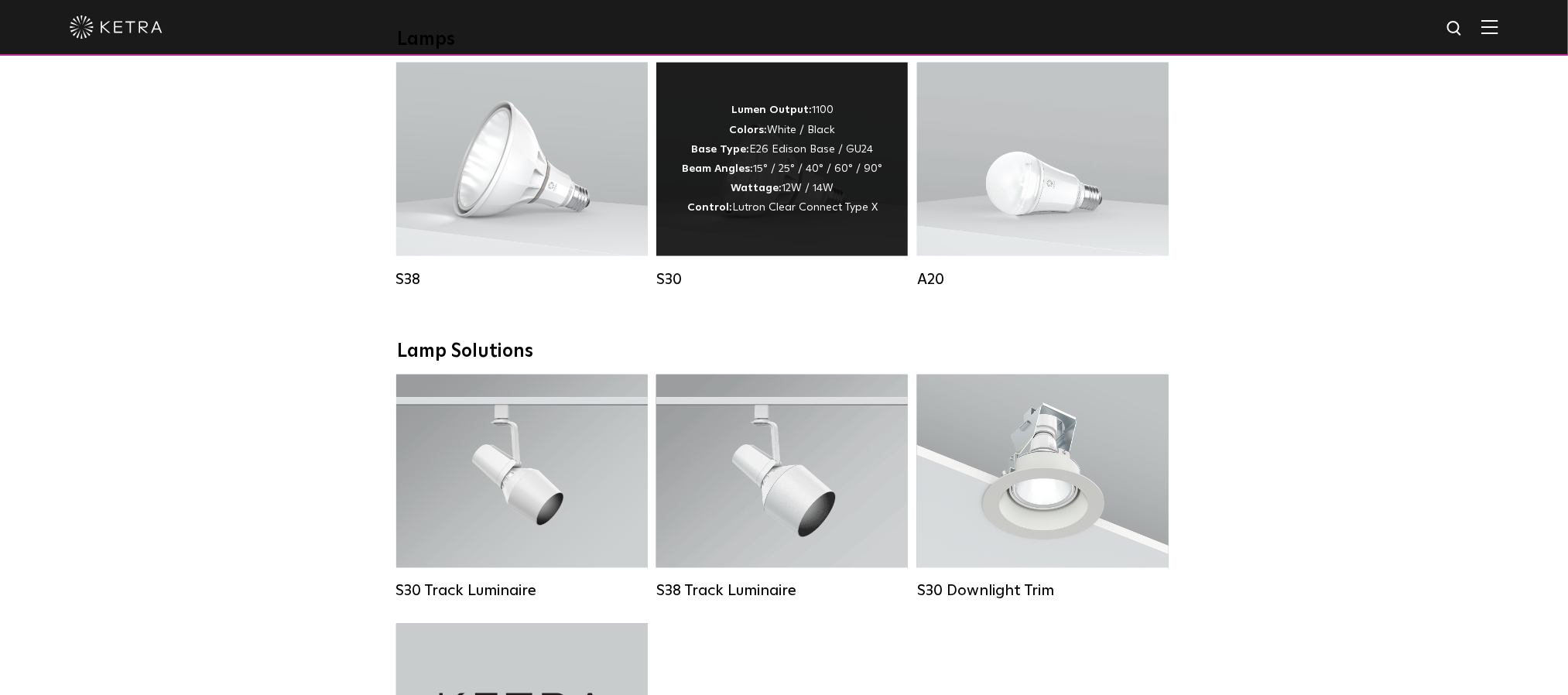scroll, scrollTop: 1161, scrollLeft: 0, axis: vertical 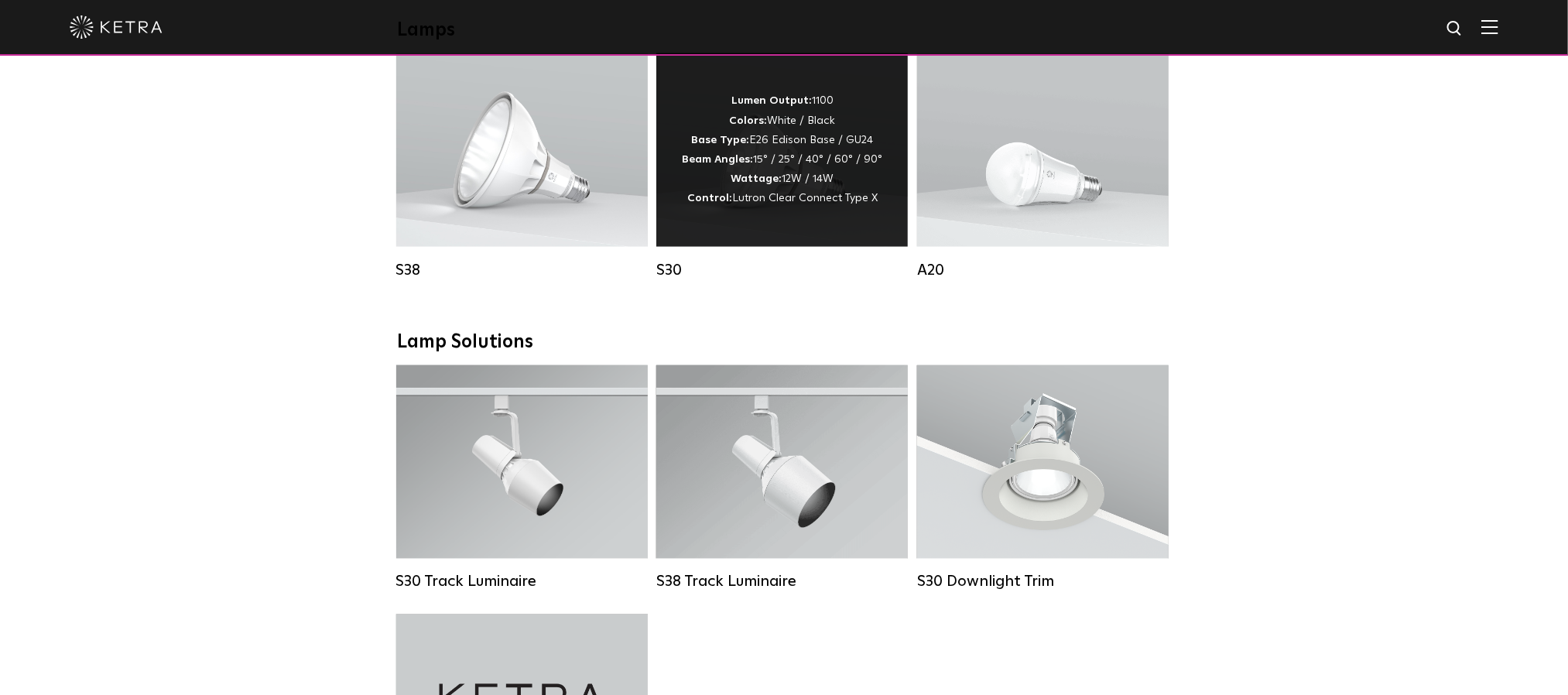click on "Lumen Output:   1100 Colors:  White / Black Base Type:  E26 Edison Base / GU24 Beam Angles:  15° / 25° / 40° / 60° / 90° Wattage:  12W / 14W Control:  Lutron Clear Connect Type X" at bounding box center [782, 149] 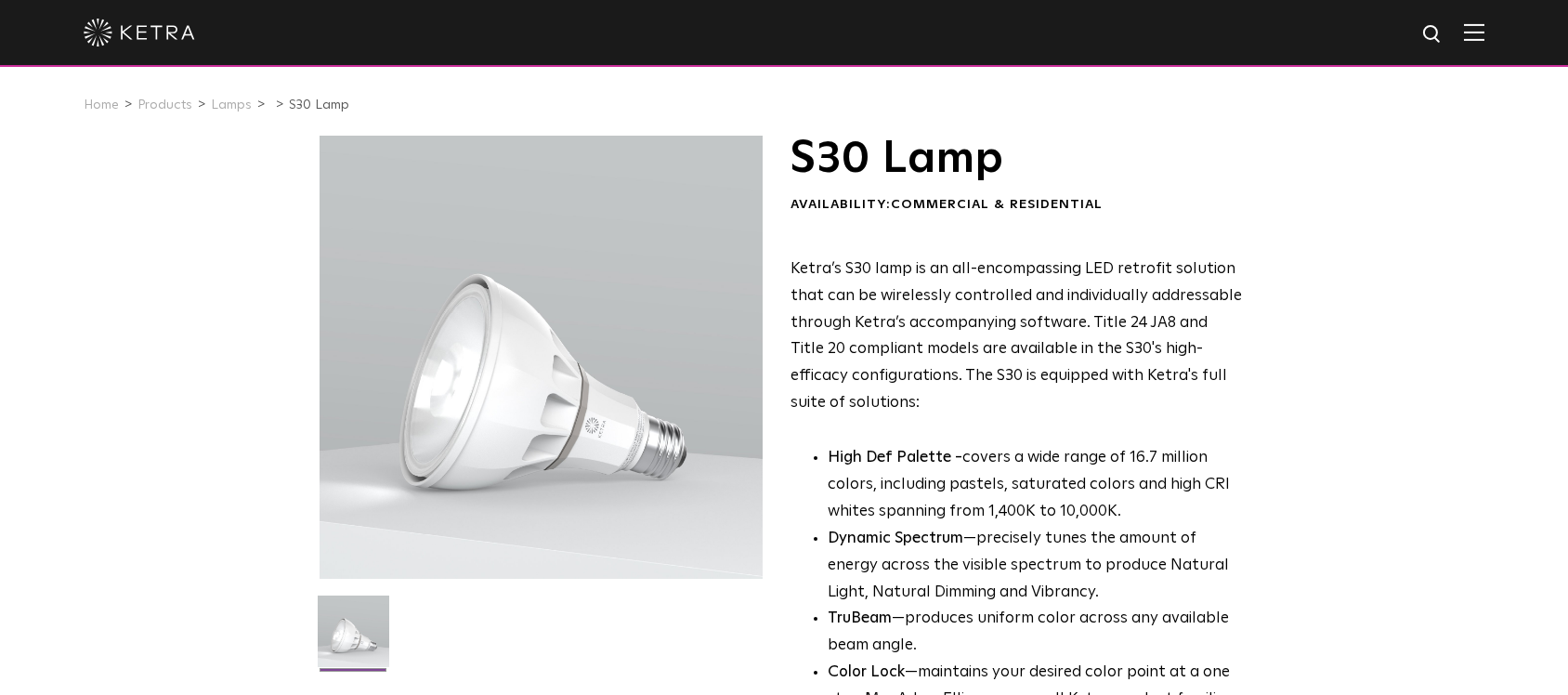 scroll, scrollTop: 0, scrollLeft: 0, axis: both 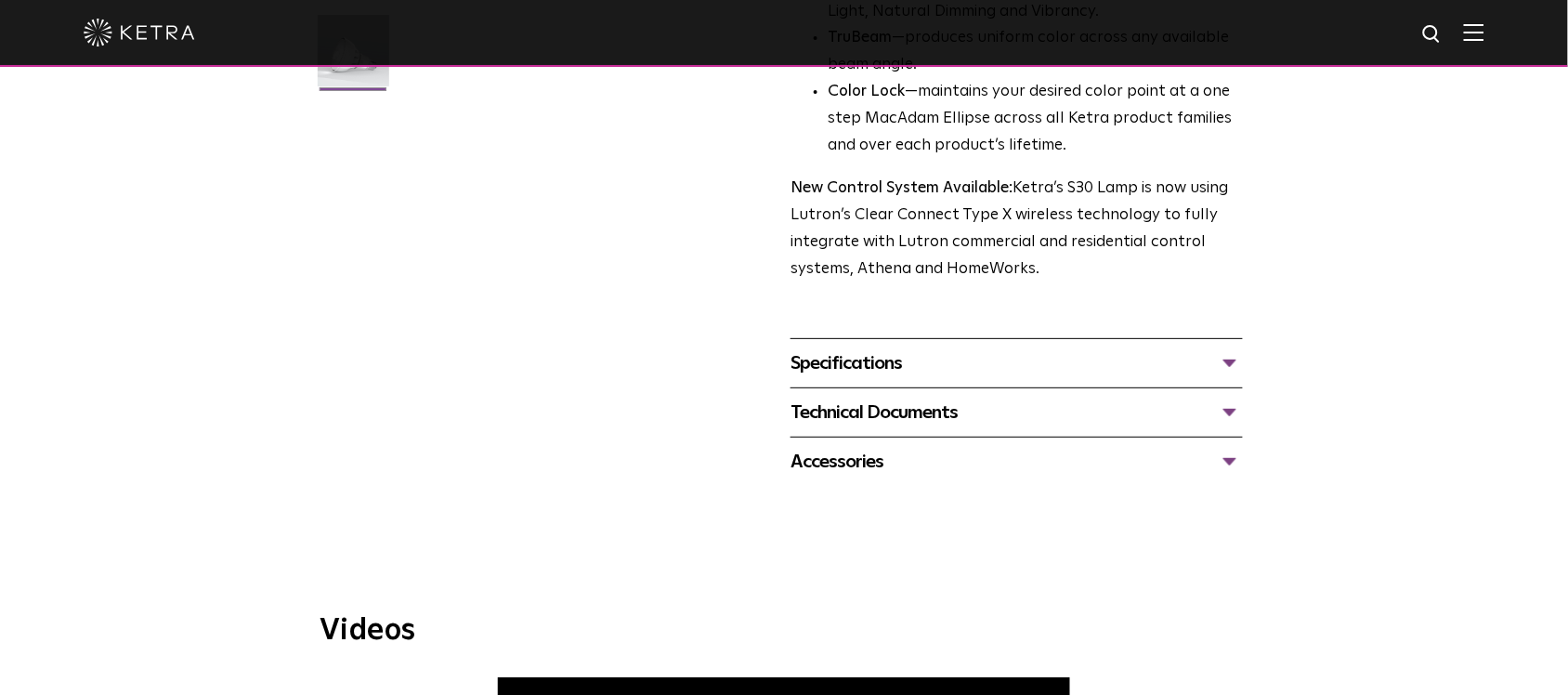 click on "Specifications" at bounding box center [1016, 363] 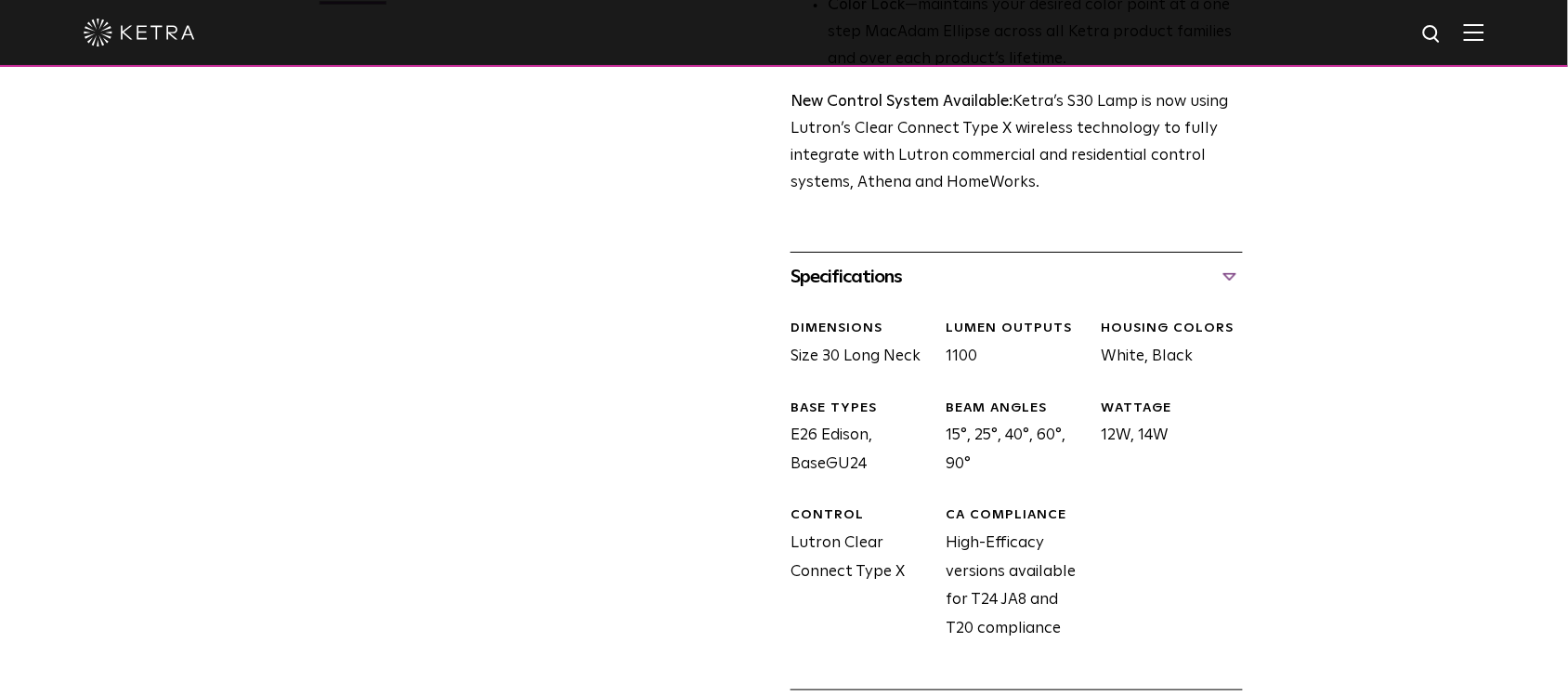 scroll, scrollTop: 813, scrollLeft: 0, axis: vertical 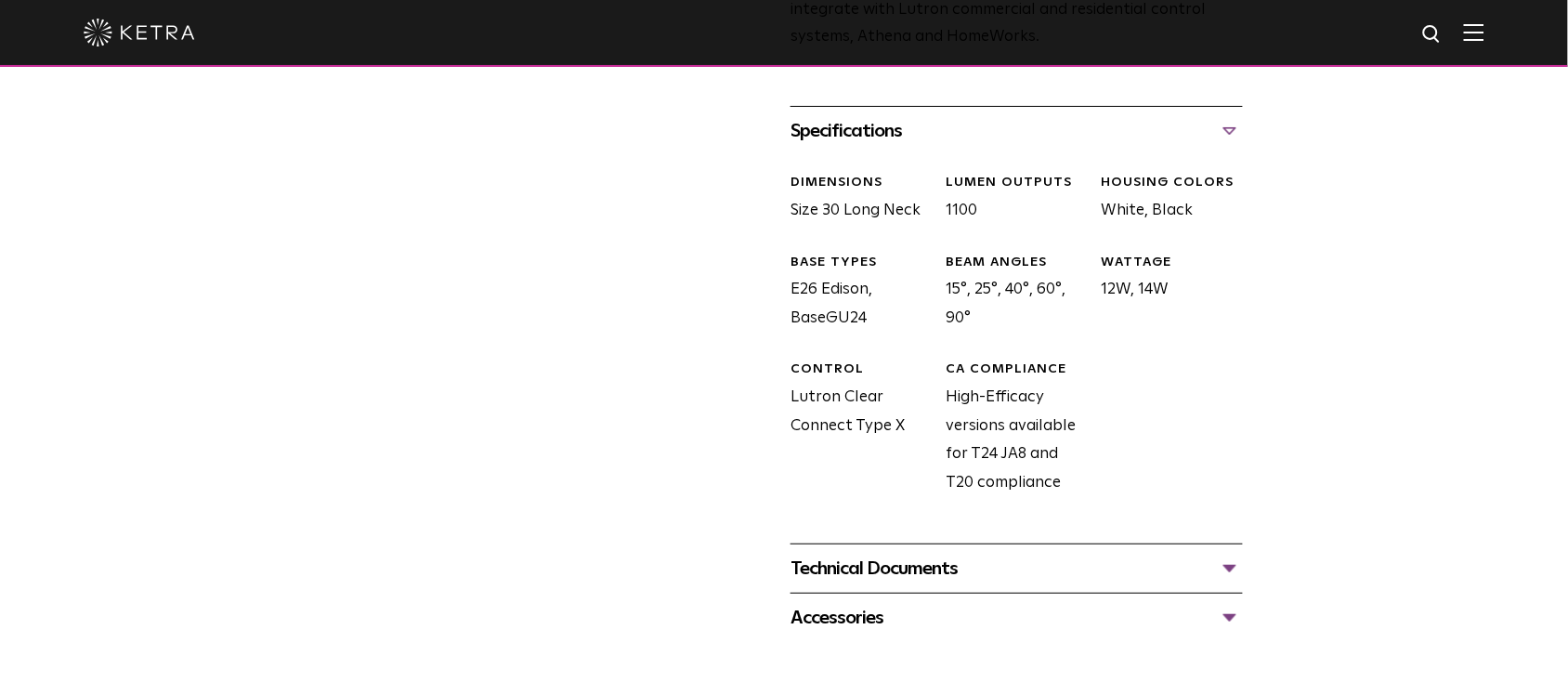 click on "Technical Documents" at bounding box center (1016, 569) 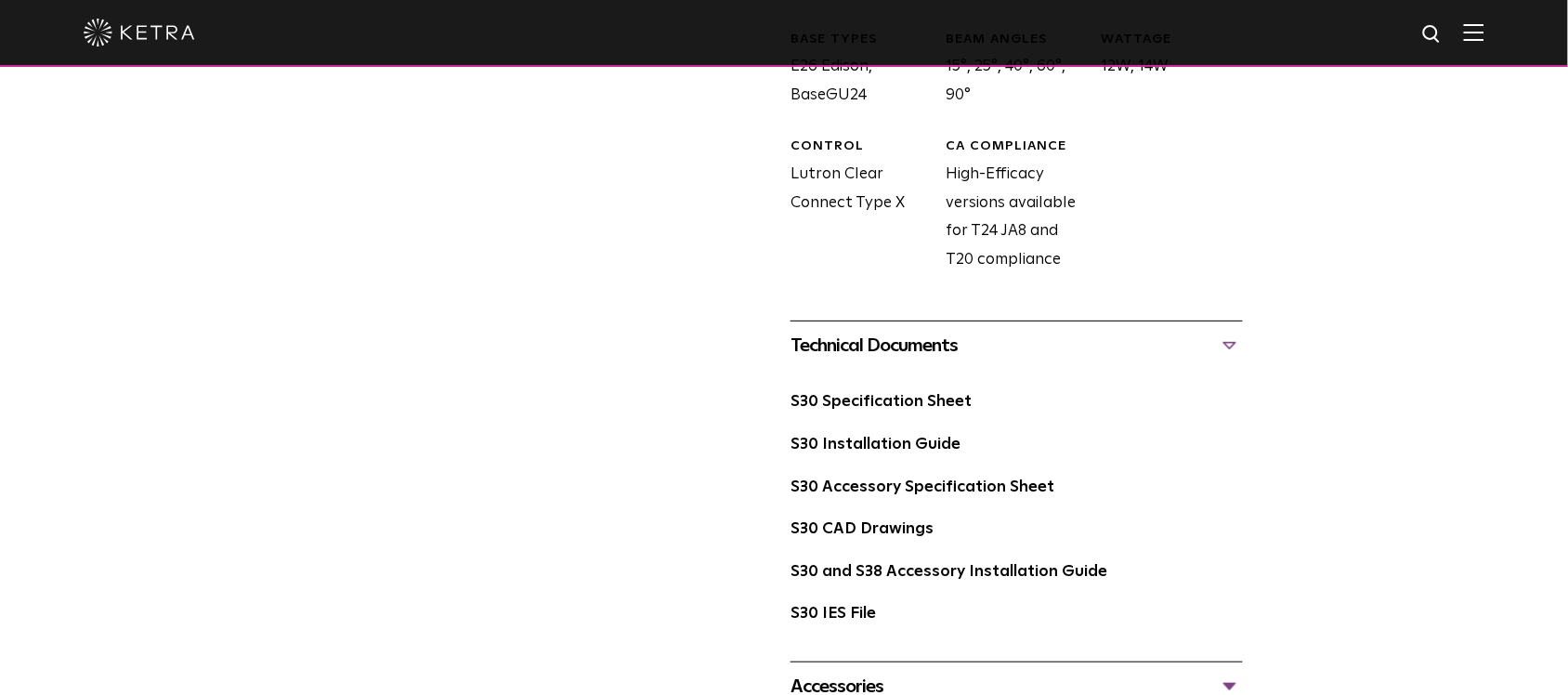 scroll, scrollTop: 1045, scrollLeft: 0, axis: vertical 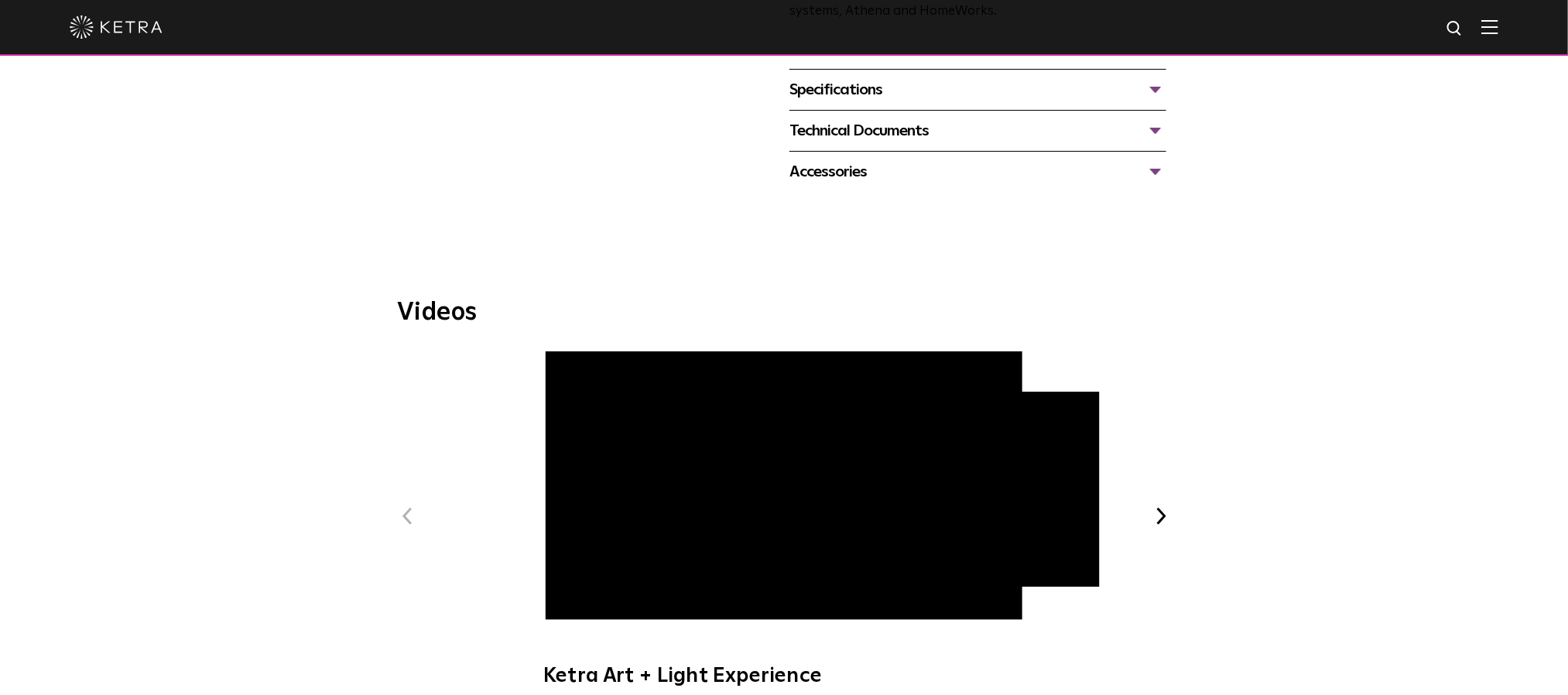 click on "Specifications" at bounding box center (977, 90) 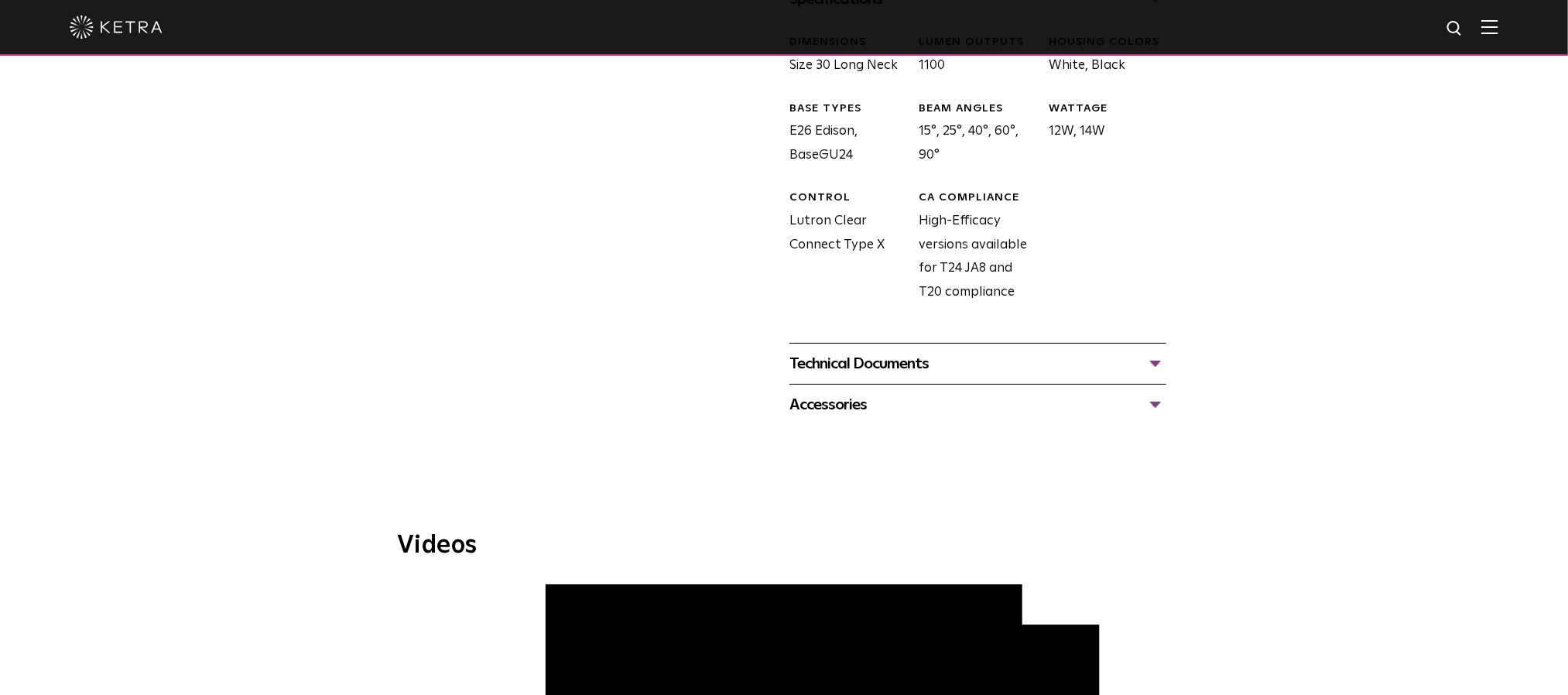scroll, scrollTop: 697, scrollLeft: 0, axis: vertical 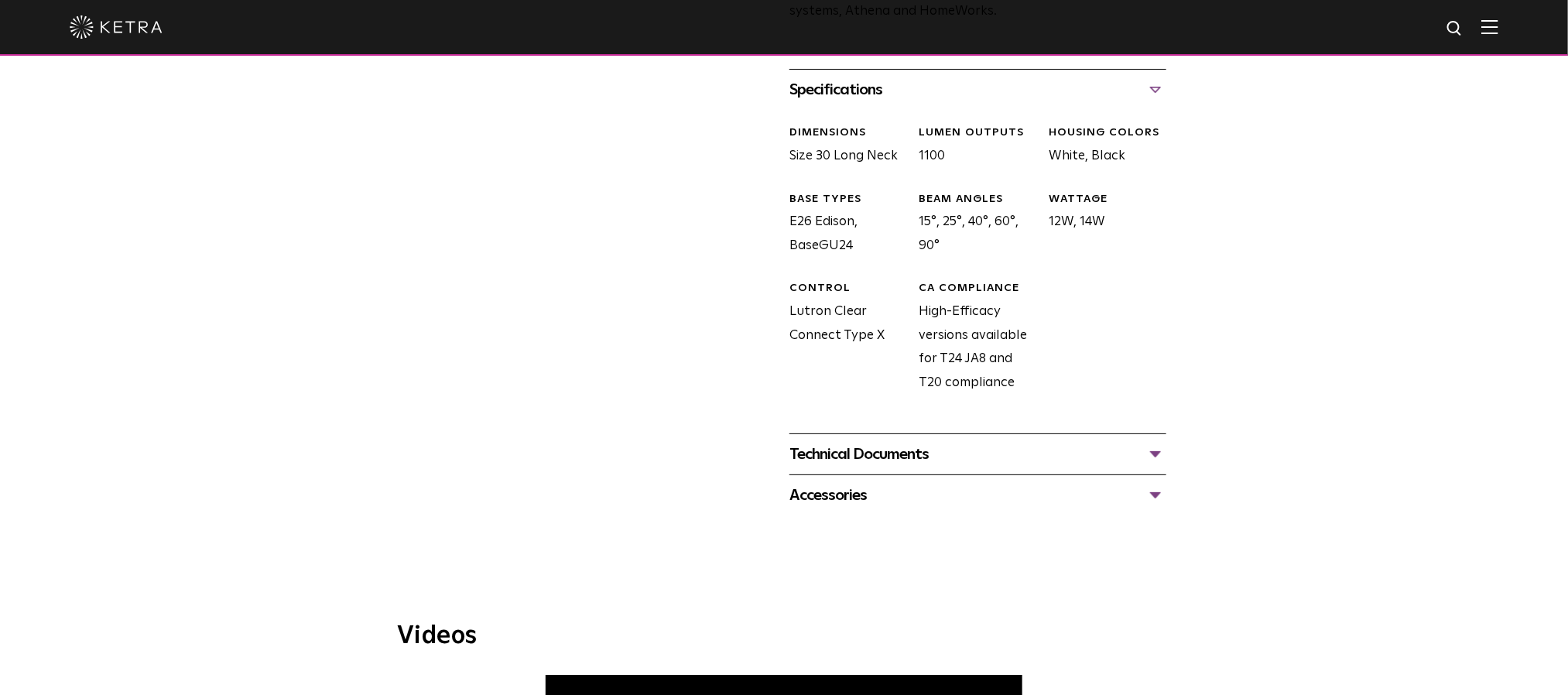 click on "Accessories" at bounding box center (977, 495) 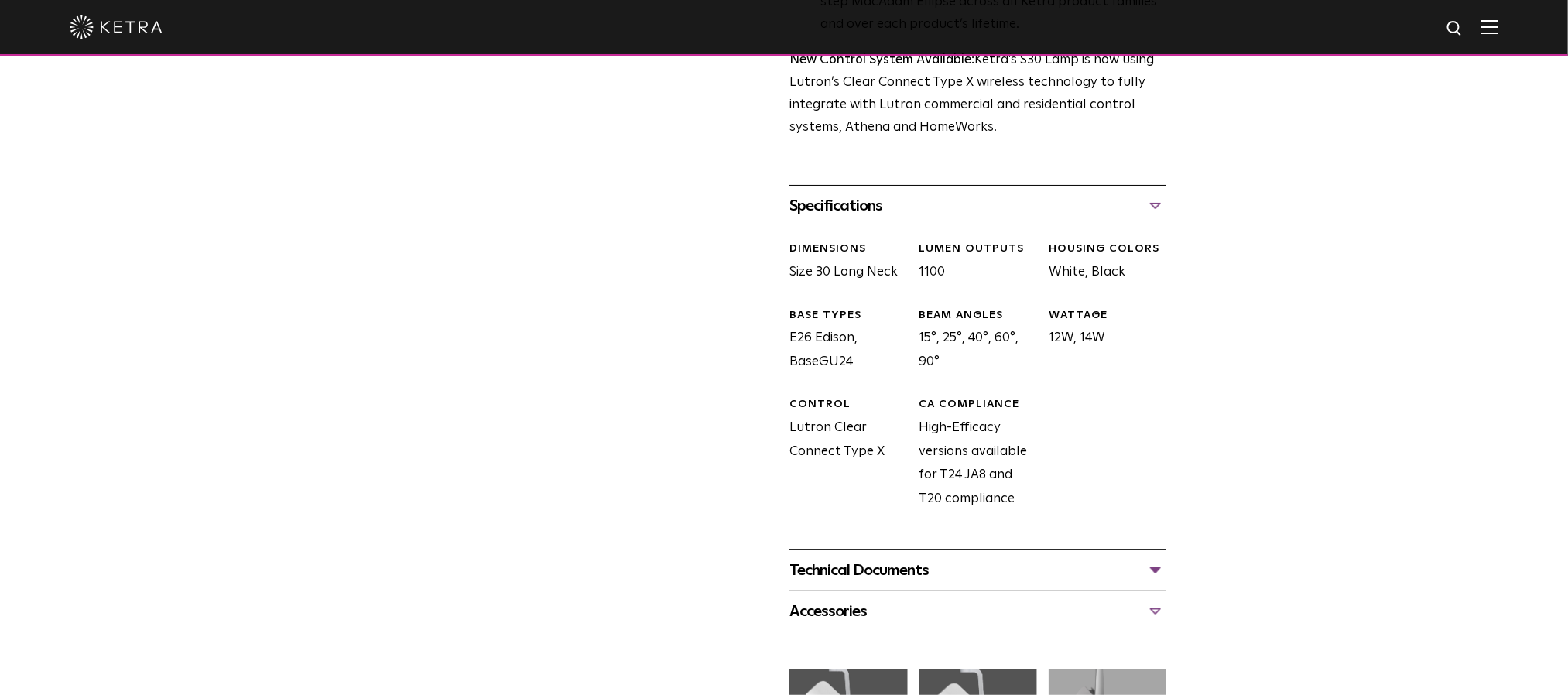 scroll, scrollTop: 0, scrollLeft: 0, axis: both 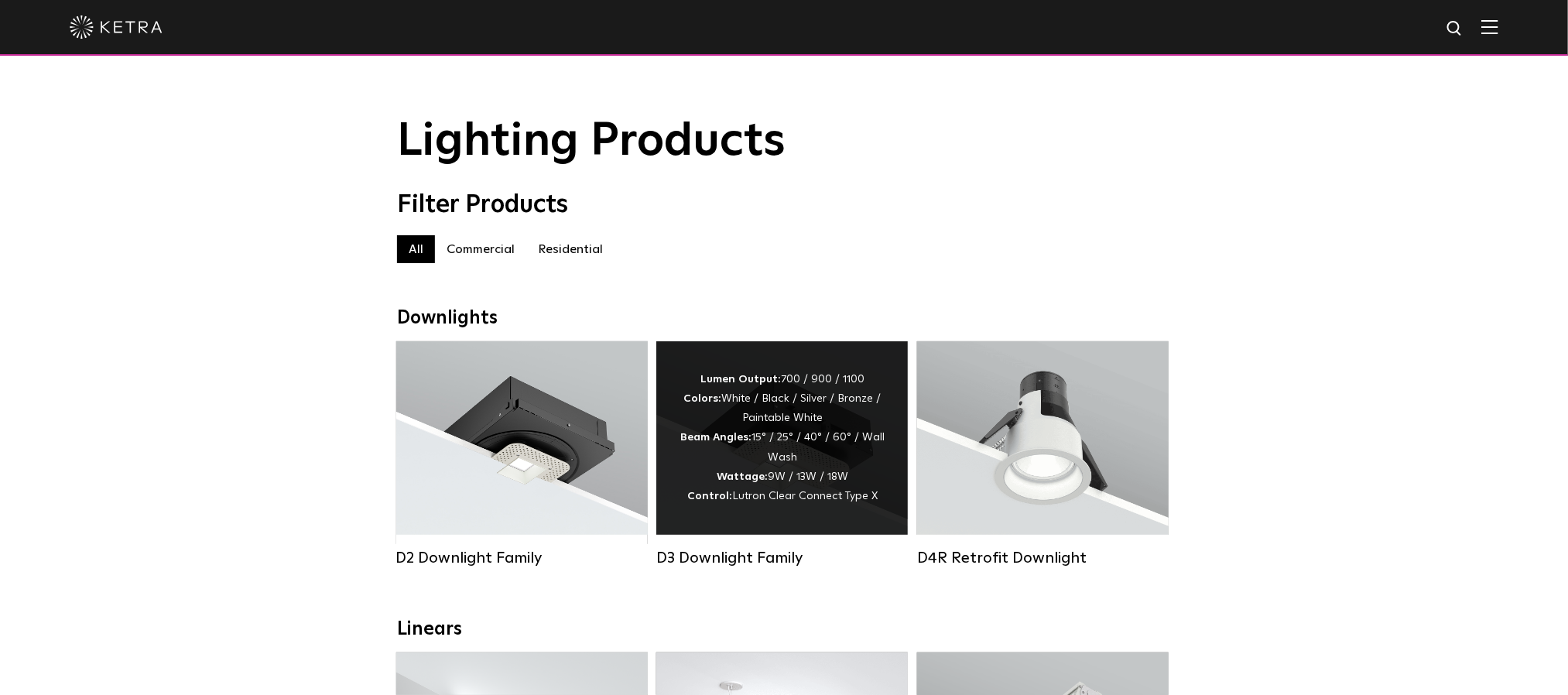 click on "Lumen Output:  700 / 900 / 1100 Colors:  White / Black / Silver / Bronze / Paintable White Beam Angles:  15° / 25° / 40° / 60° / Wall Wash Wattage:  9W / 13W / 18W Control:  Lutron Clear Connect Type X" at bounding box center [782, 438] 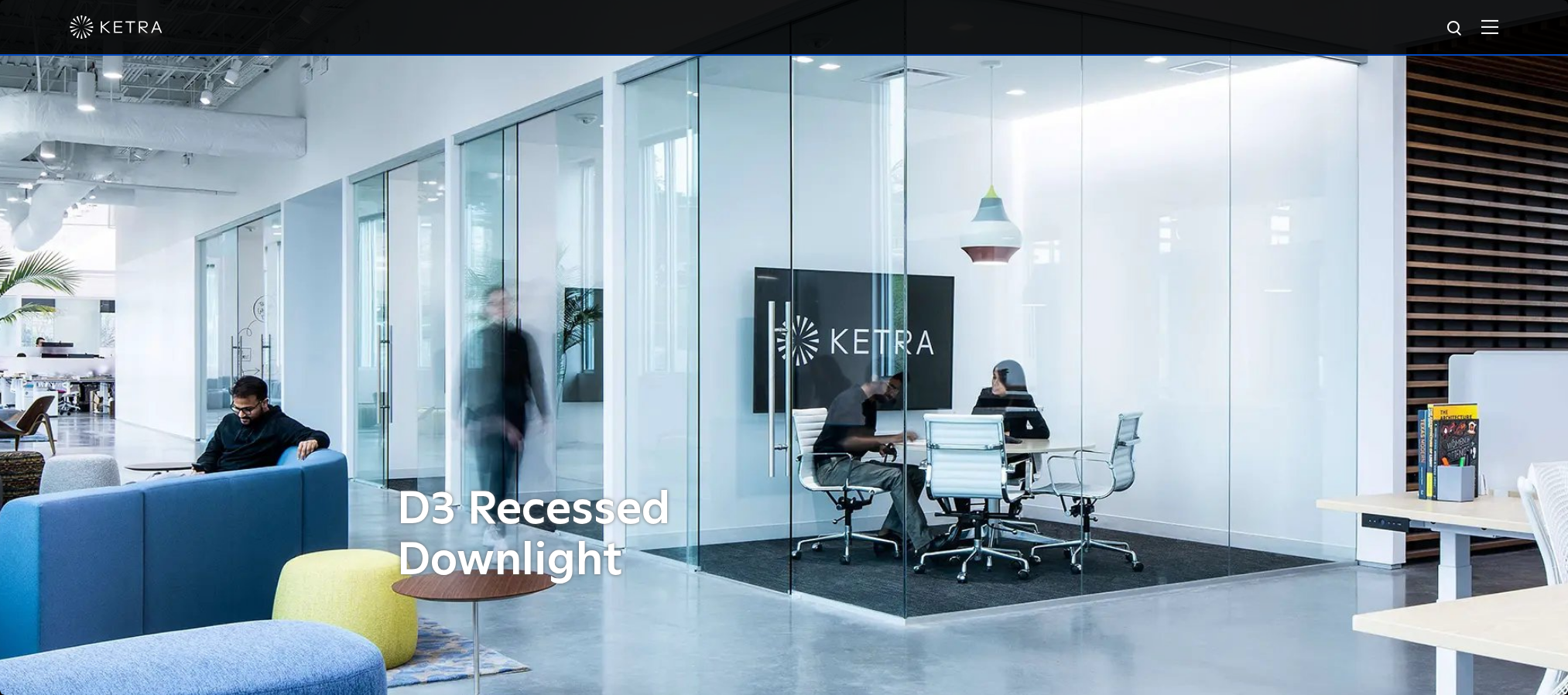 scroll, scrollTop: 0, scrollLeft: 0, axis: both 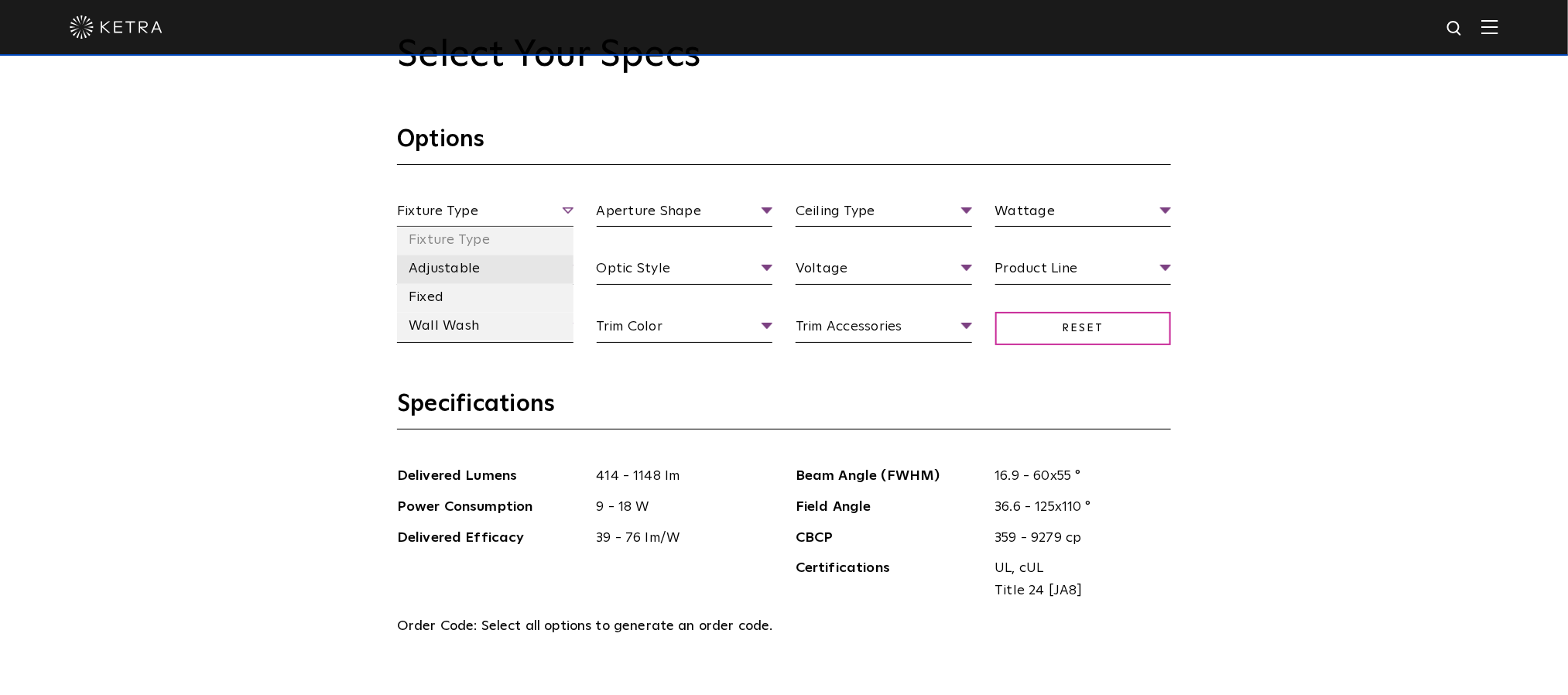 click on "Adjustable" at bounding box center [485, 269] 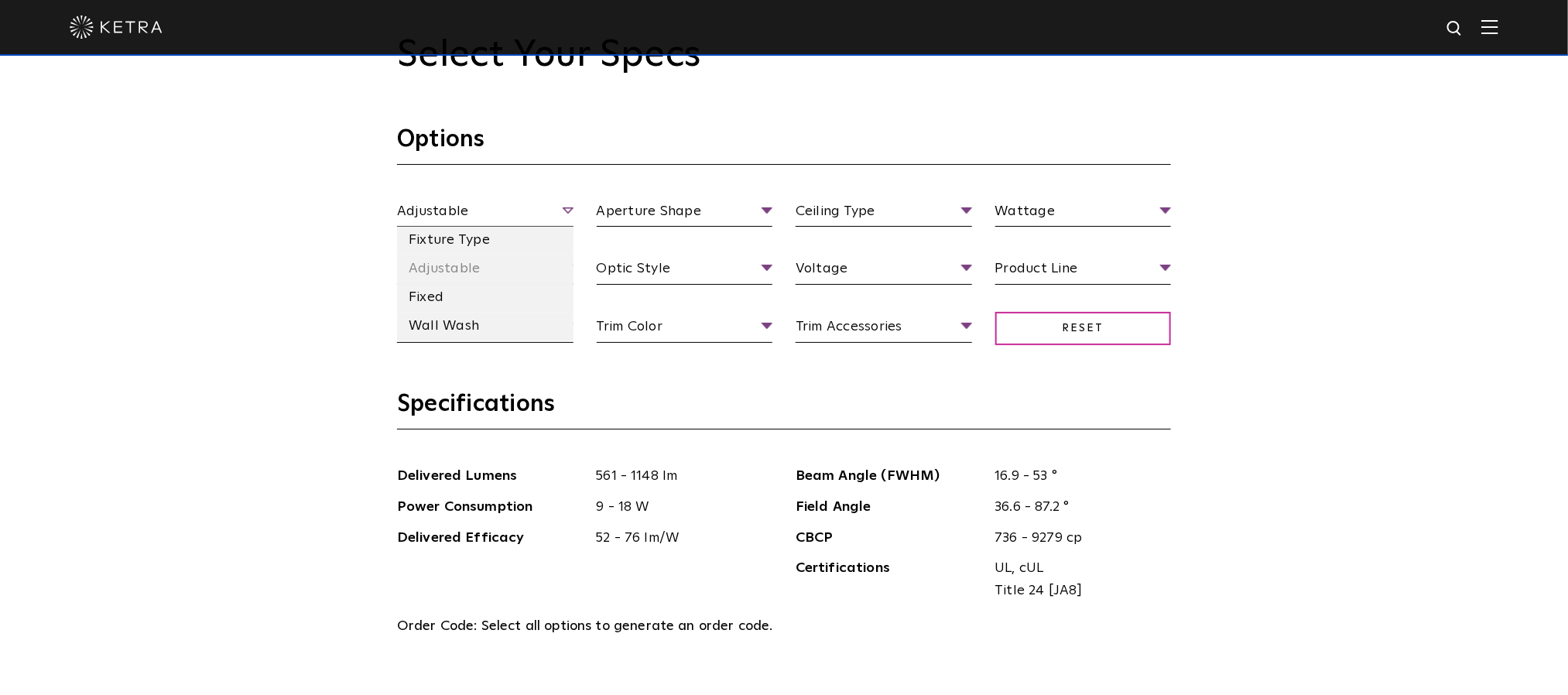 click on "Adjustable" at bounding box center [485, 214] 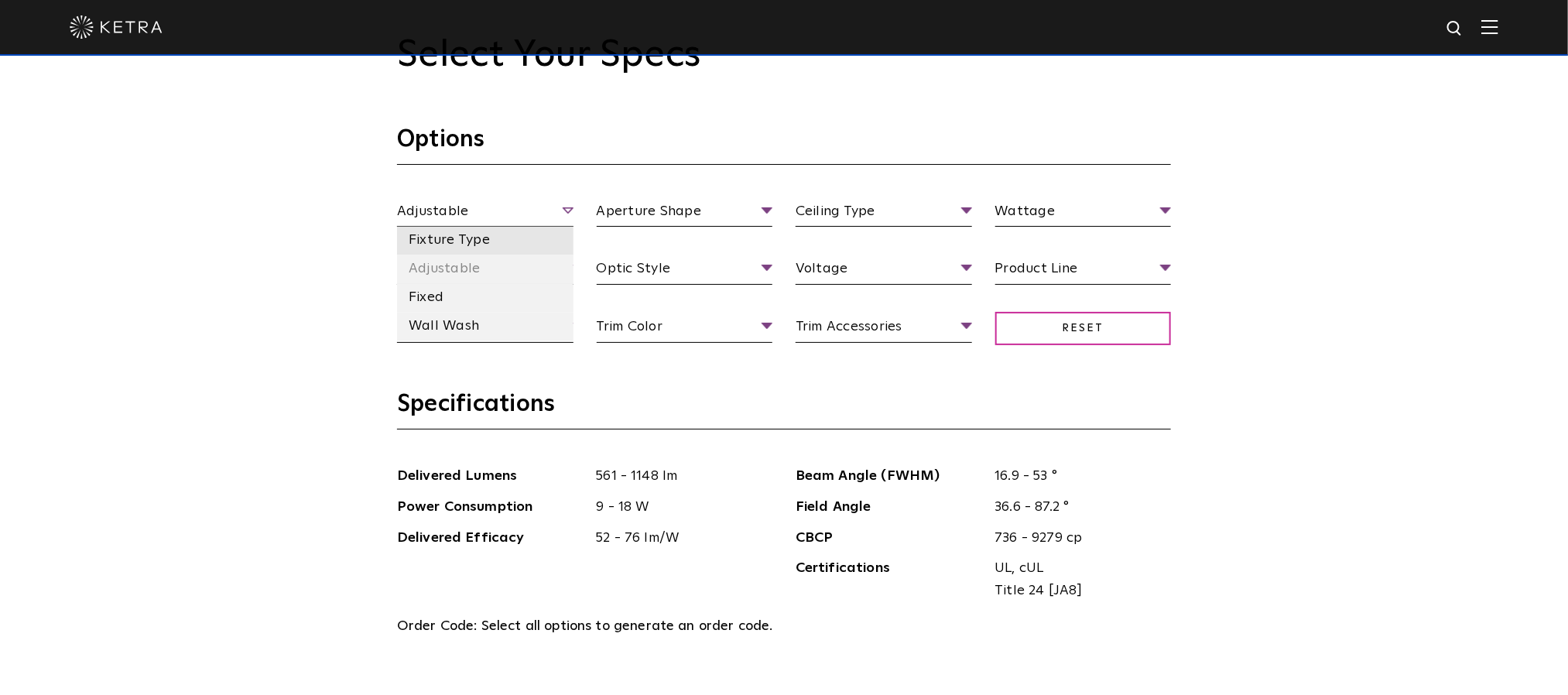 click on "Fixture Type" at bounding box center [485, 241] 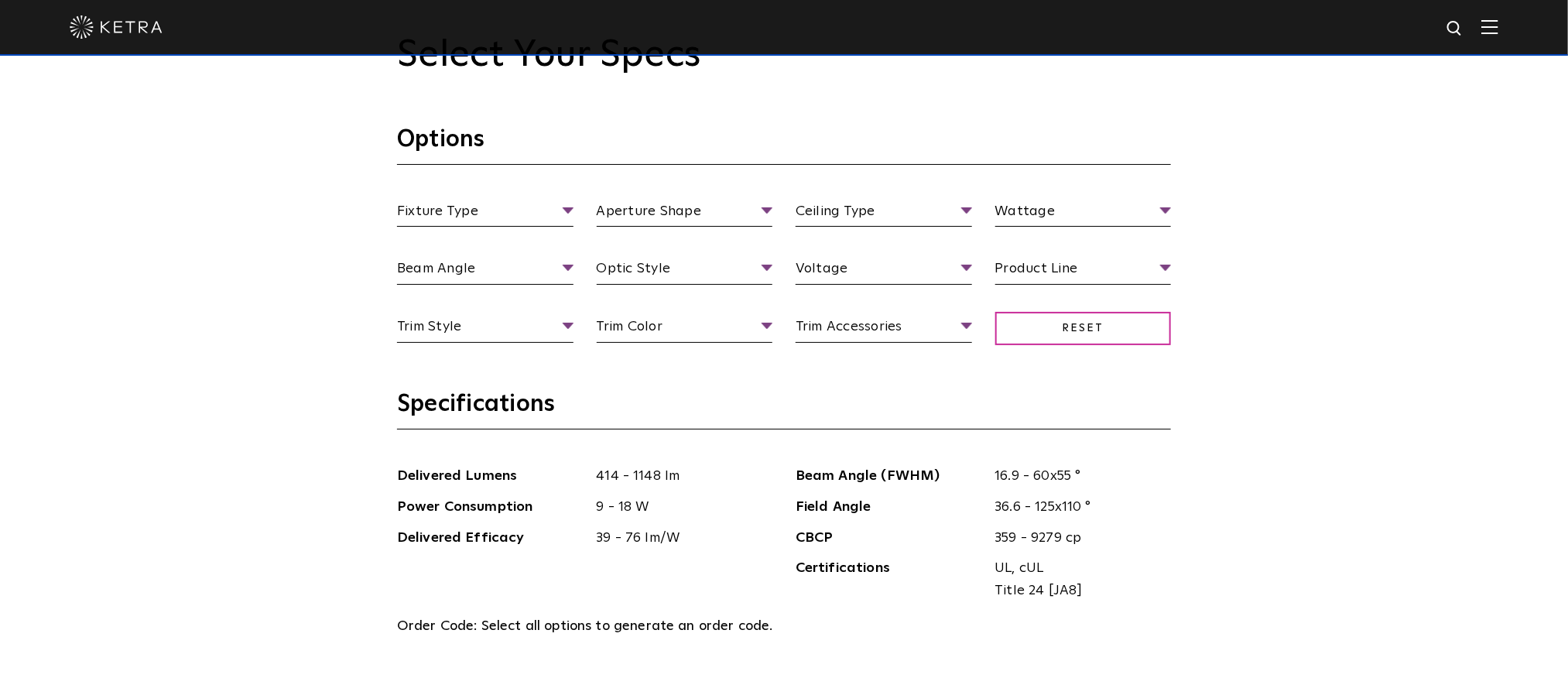 click on "Select Your Specs
Options
Fixture Type
Fixture Type Adjustable Fixed Wall Wash
Aperture Shape
Aperture Shape Round Square
Ceiling Type
Ceiling Type Flanged Flangeless Millwork
Wattage
Wattage 13 Watt 18 Watt 9 Watt
Beam Angle
Beam Angle Flood Spot Very Wide Flood Wall Wash Wide Flood
Optic Style
Optic Style High Output Low Glare
Voltage
Voltage 120 V 277 V
Product Line
Product Line Commercial Residential
Trim Style
Trim Style Deep Bevel Pinhole Shallow Bevel Wall Wash
Trim Color
Trim Color" at bounding box center (784, 721) 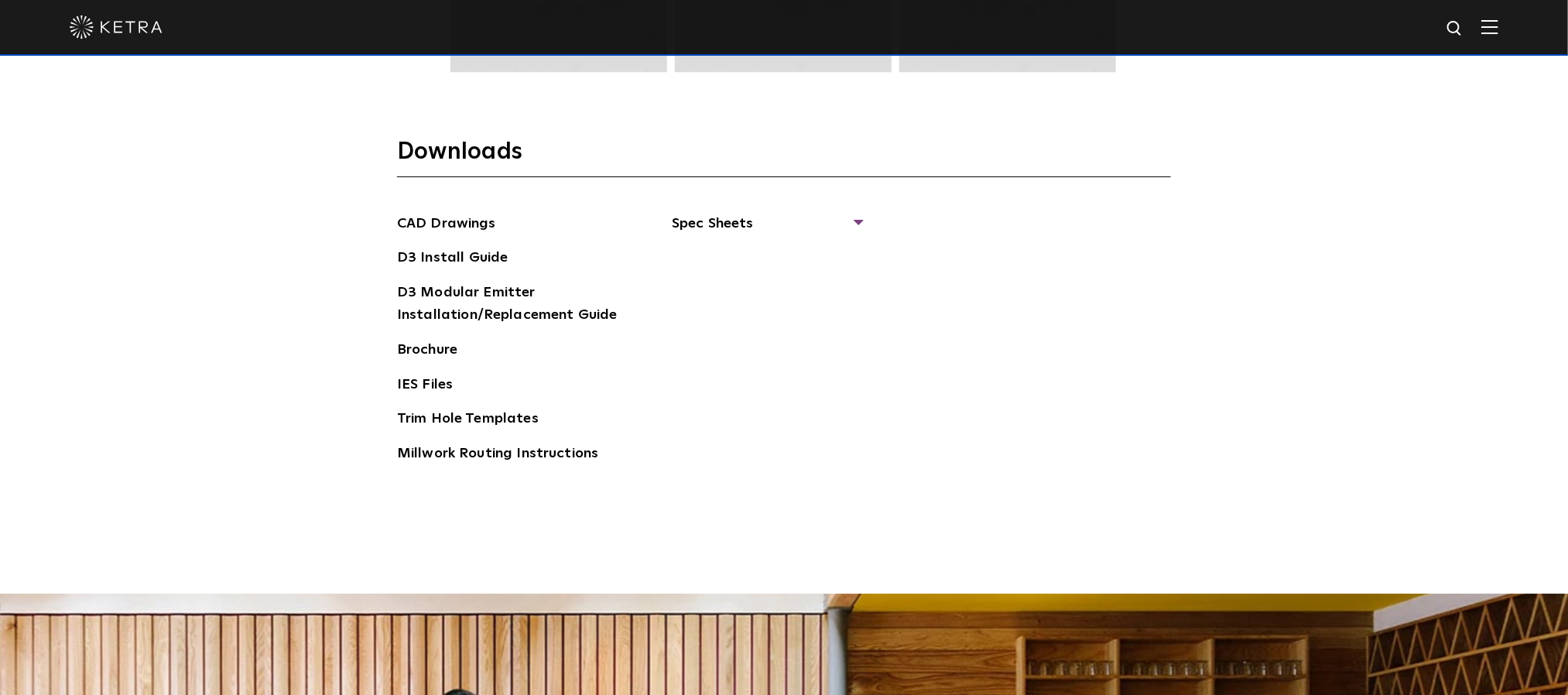scroll, scrollTop: 2438, scrollLeft: 0, axis: vertical 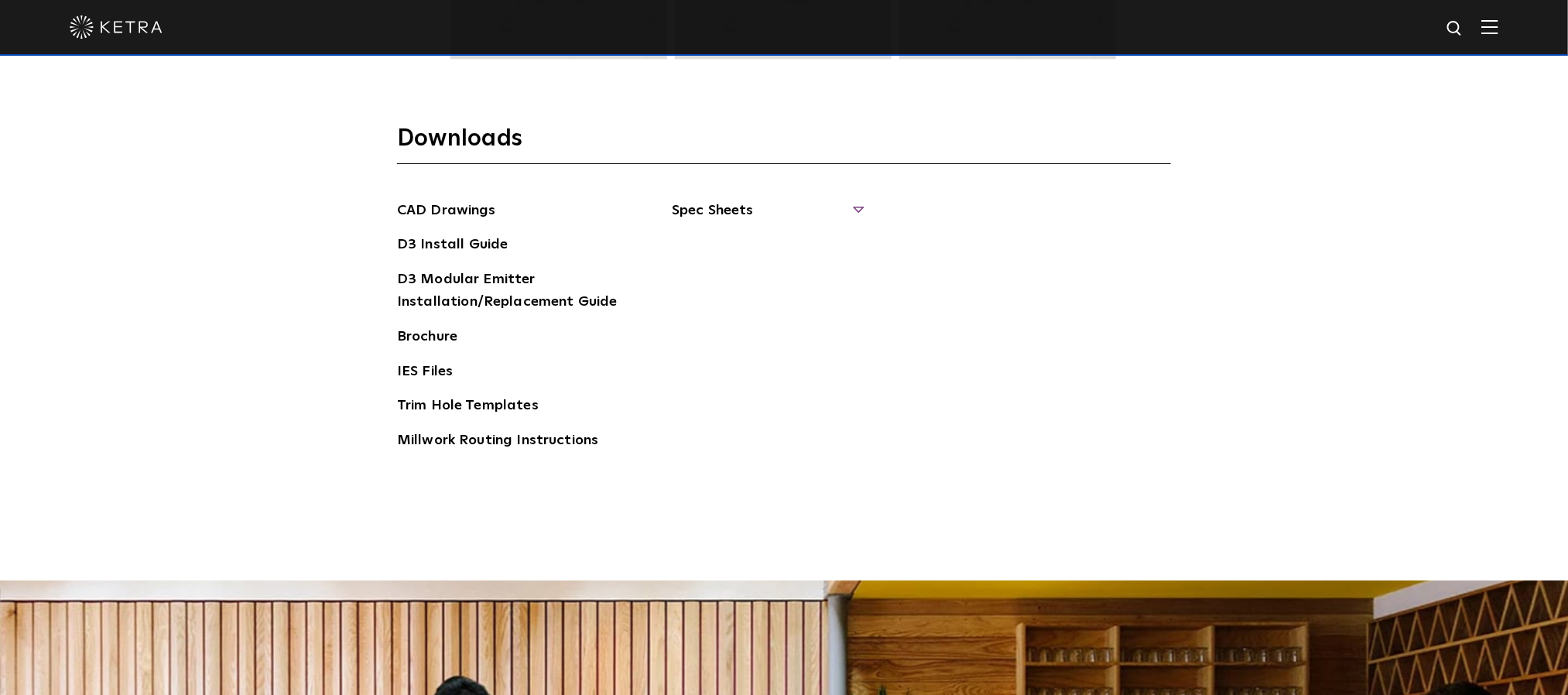 click on "Spec Sheets" at bounding box center [766, 217] 